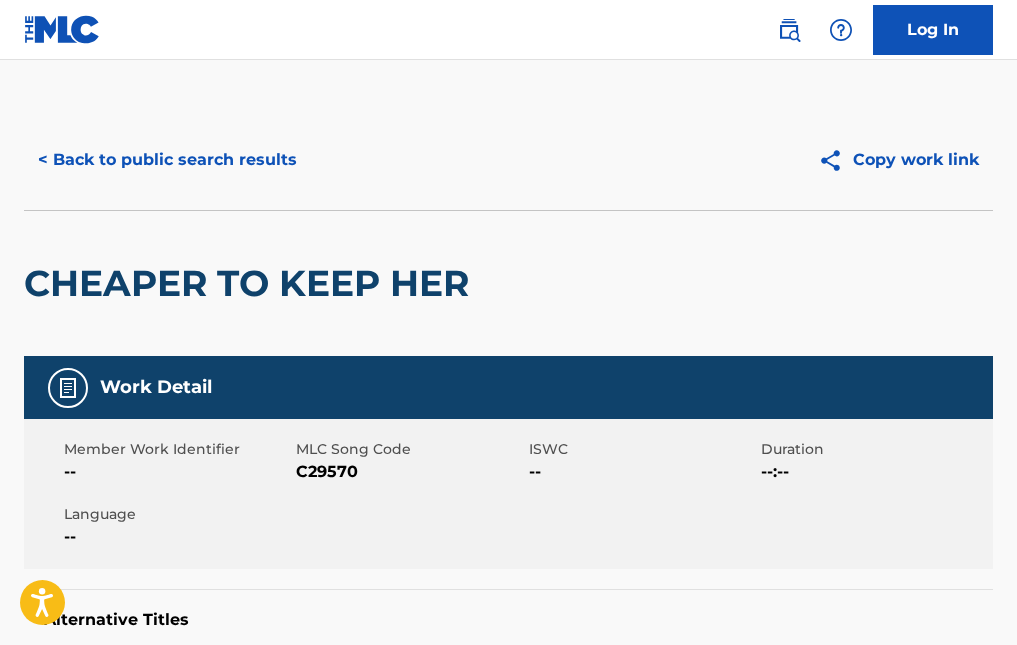 scroll, scrollTop: 1864, scrollLeft: 0, axis: vertical 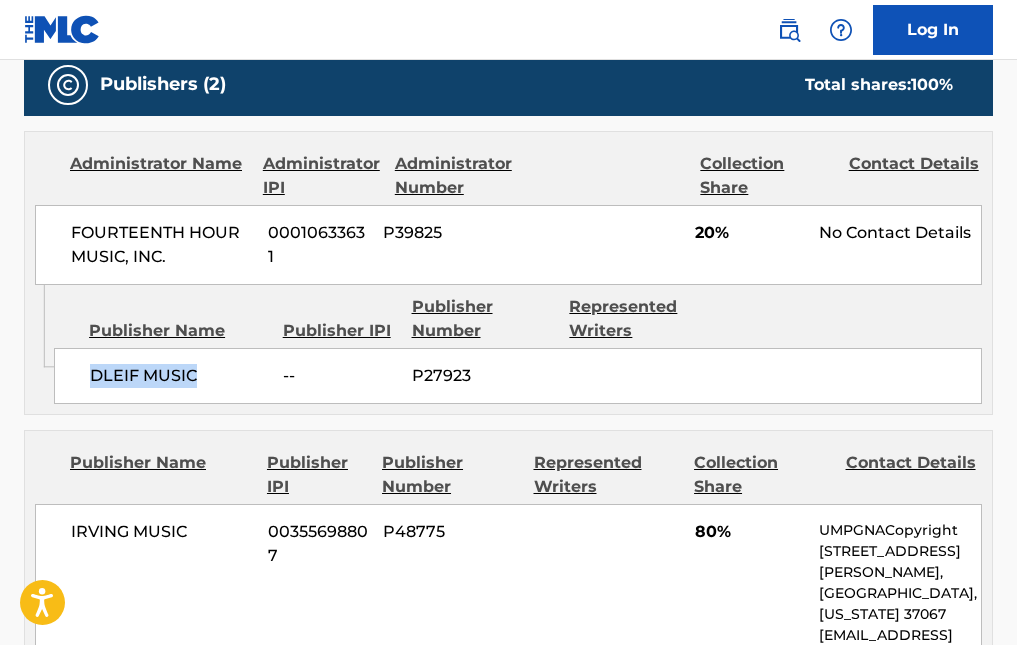 drag, startPoint x: 94, startPoint y: 372, endPoint x: 200, endPoint y: 370, distance: 106.01887 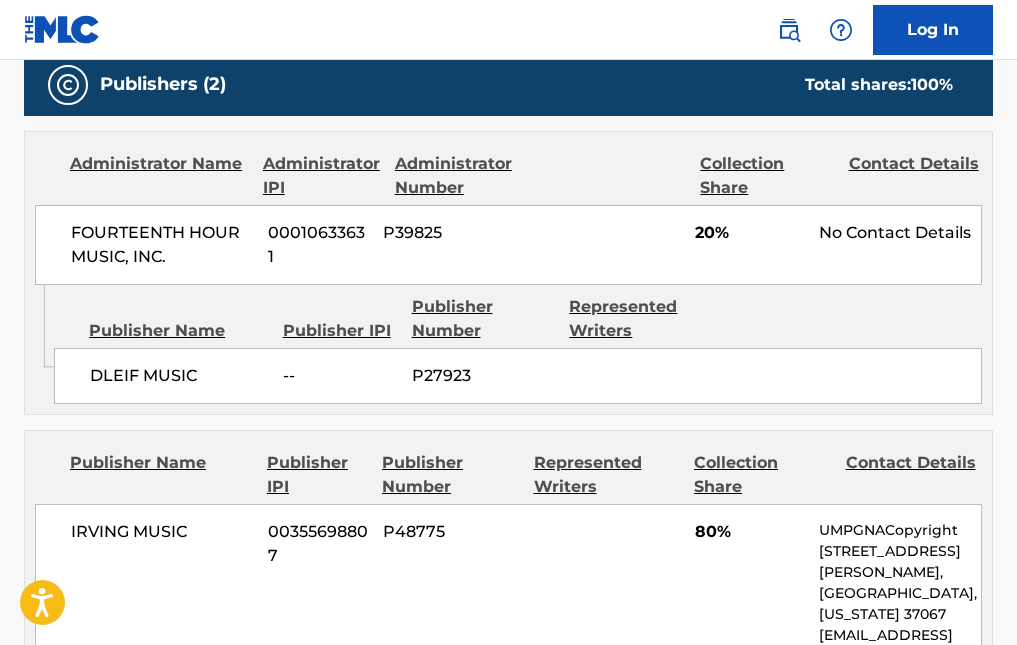 click on "DLEIF MUSIC -- P27923" at bounding box center [518, 376] 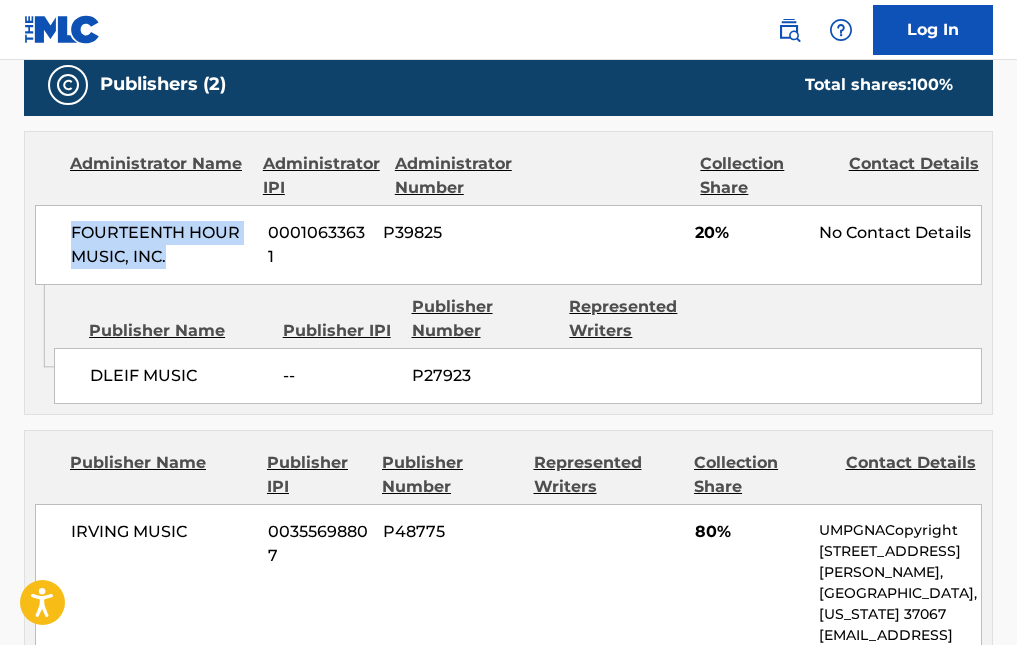 drag, startPoint x: 69, startPoint y: 227, endPoint x: 240, endPoint y: 253, distance: 172.96532 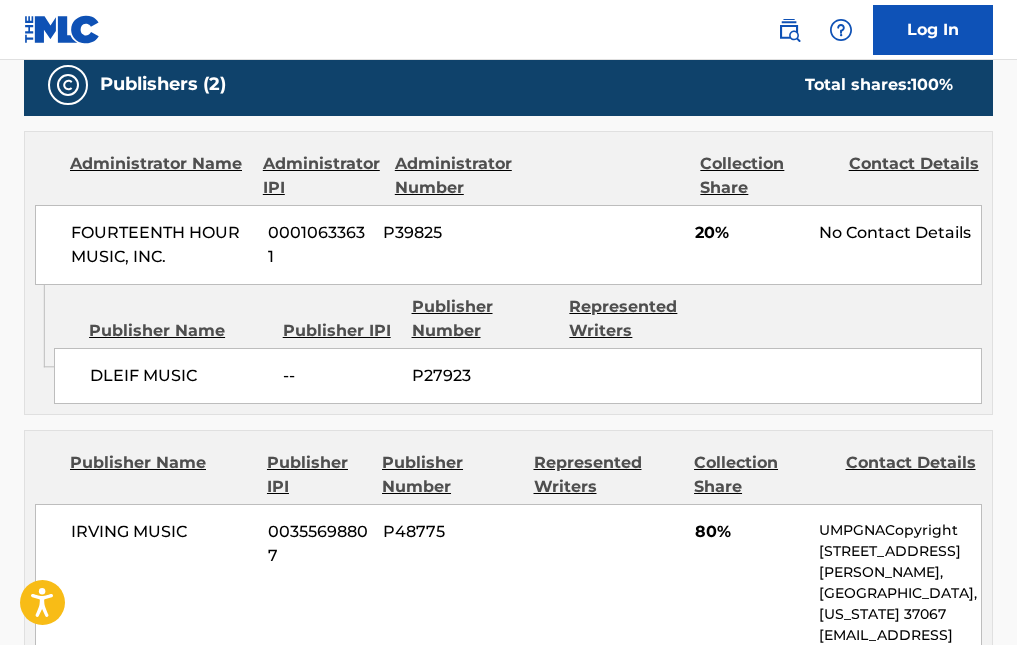 click on "P27923" at bounding box center [483, 376] 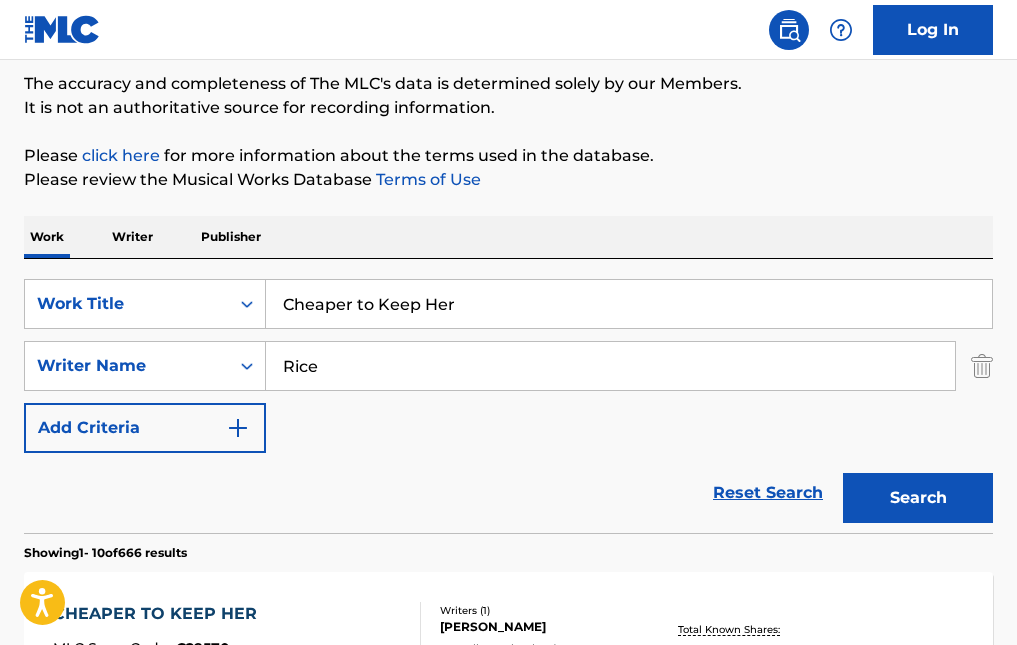 scroll, scrollTop: 14, scrollLeft: 0, axis: vertical 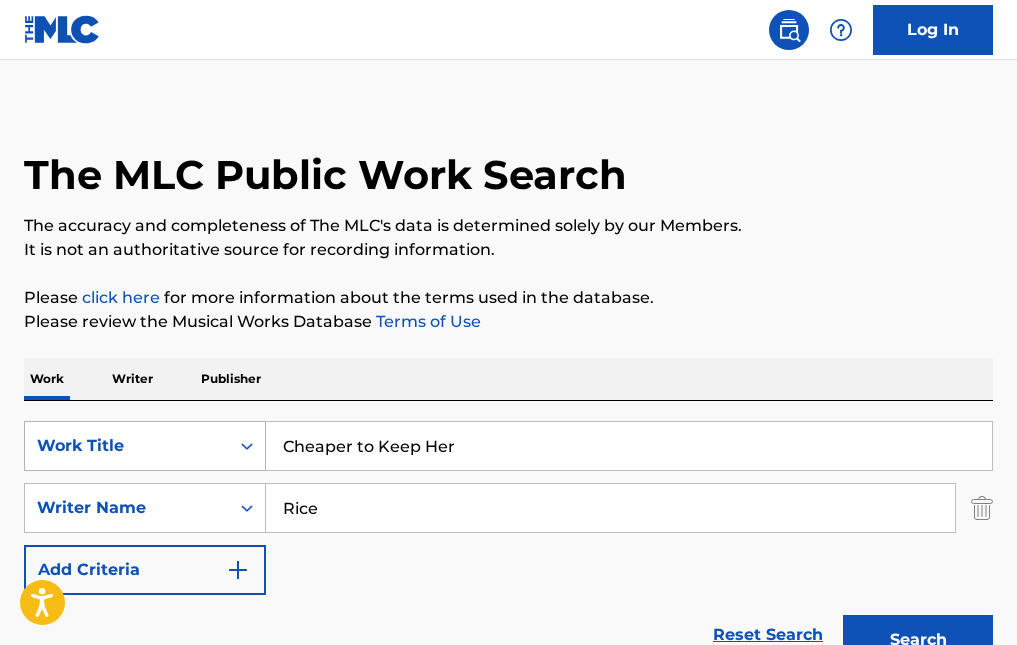 drag, startPoint x: 473, startPoint y: 458, endPoint x: 244, endPoint y: 457, distance: 229.00218 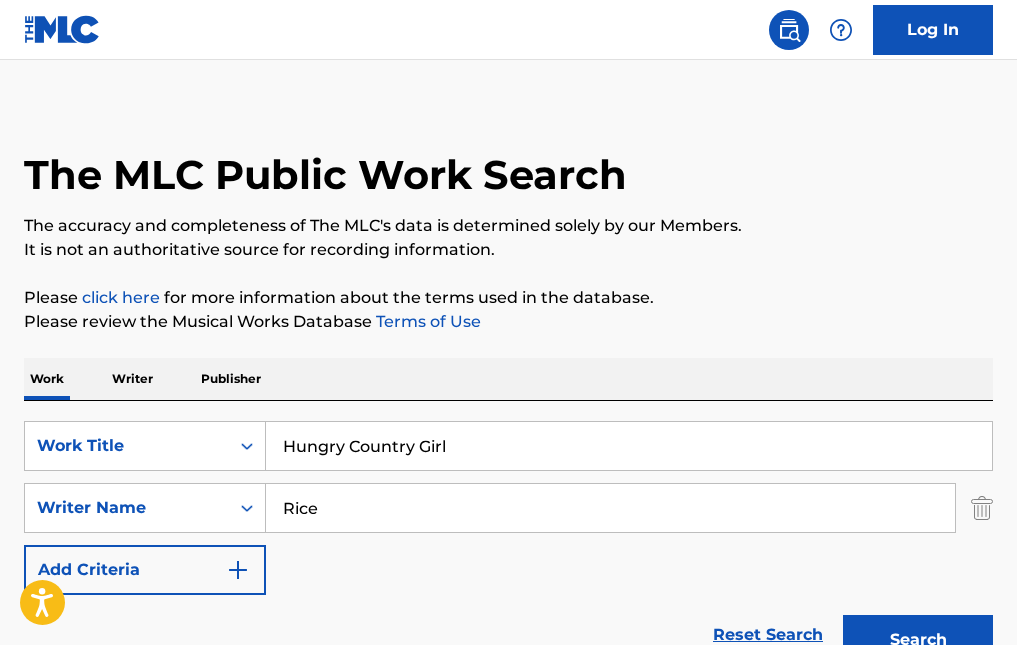 type on "Hungry Country Girl" 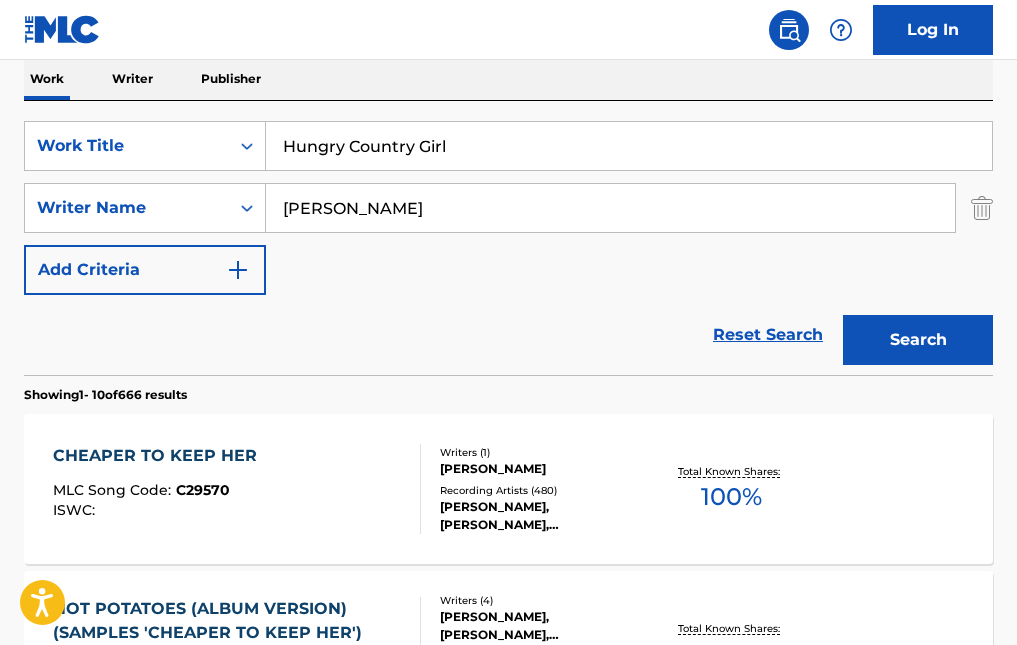 type on "[PERSON_NAME]" 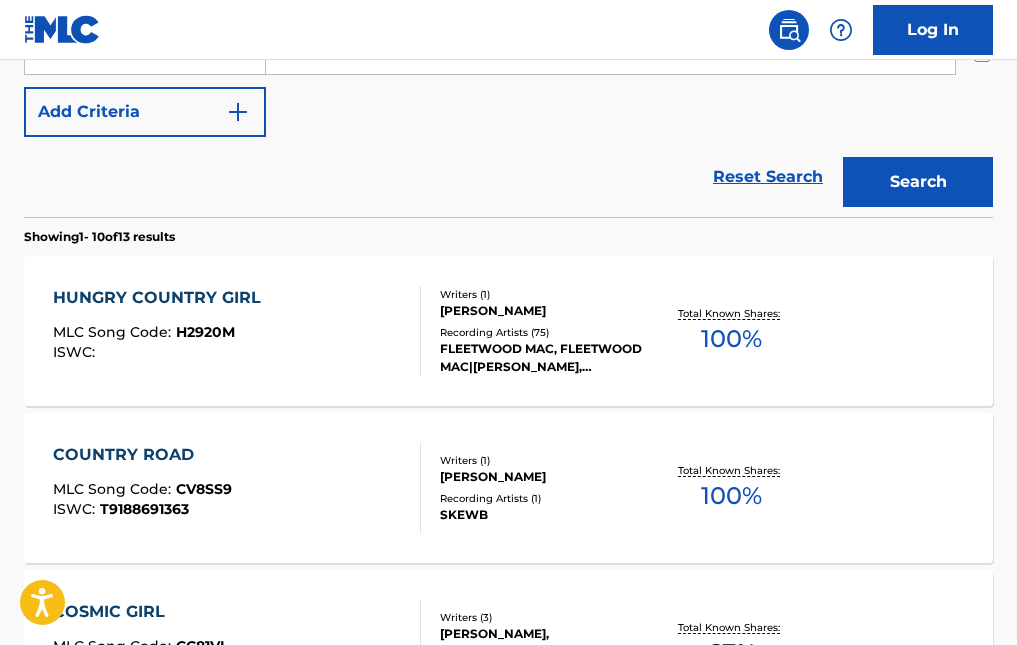 scroll, scrollTop: 514, scrollLeft: 0, axis: vertical 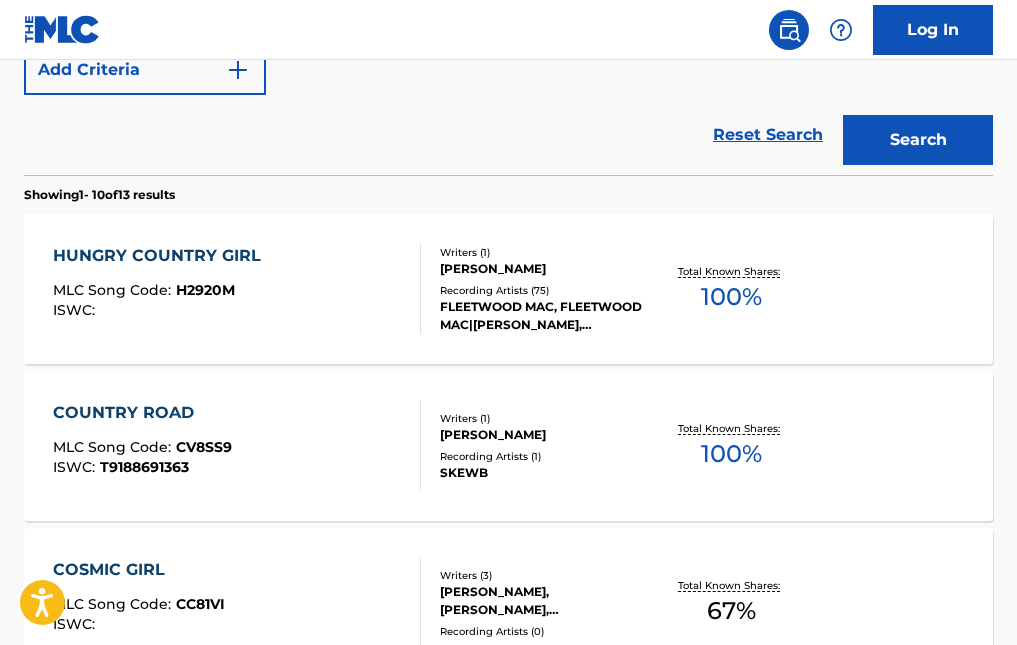 click on "HUNGRY COUNTRY GIRL MLC Song Code : H2920M ISWC :" at bounding box center (237, 289) 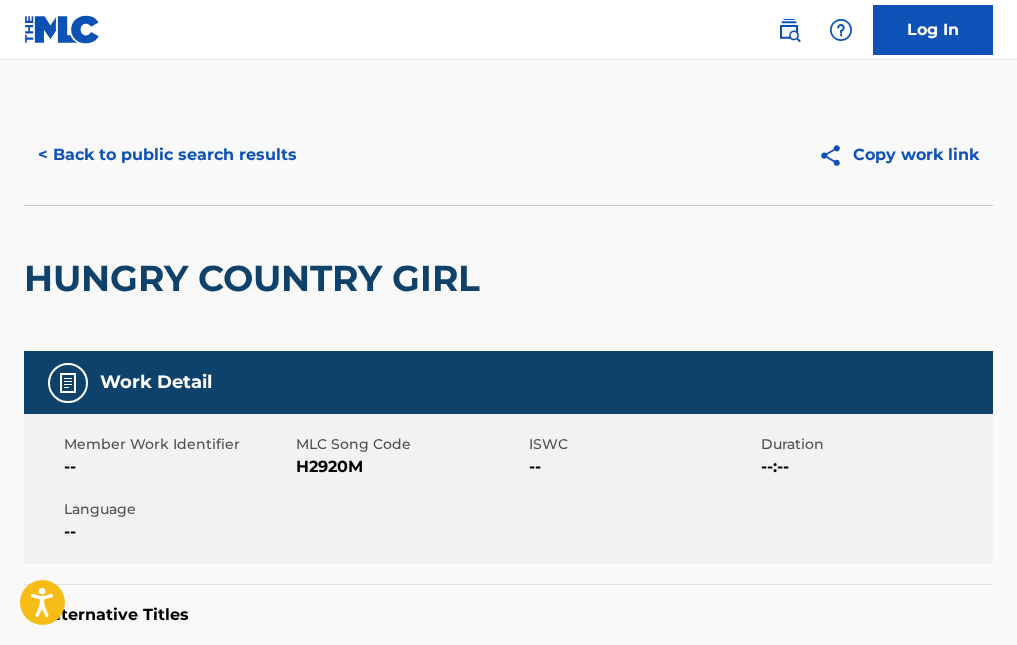 scroll, scrollTop: 0, scrollLeft: 0, axis: both 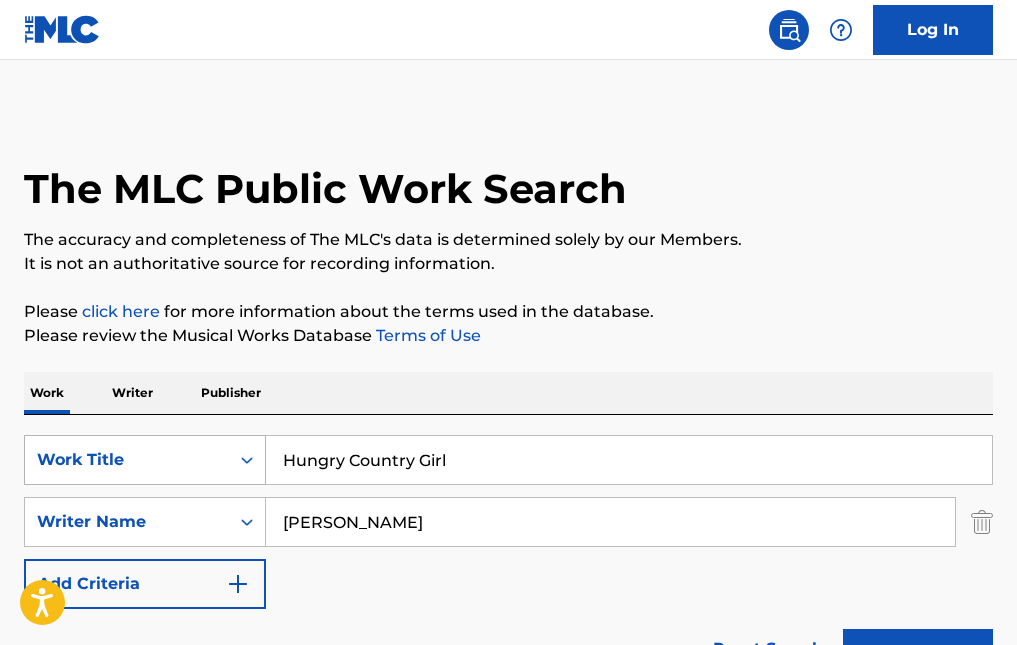 drag, startPoint x: 467, startPoint y: 467, endPoint x: 87, endPoint y: 458, distance: 380.10657 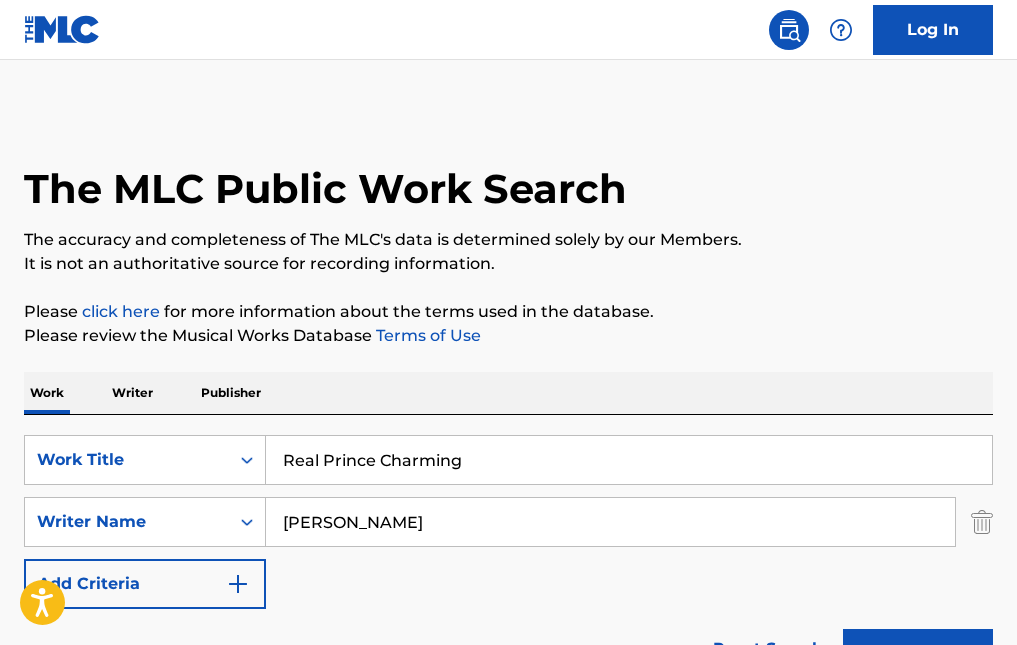 type on "Real Prince Charming" 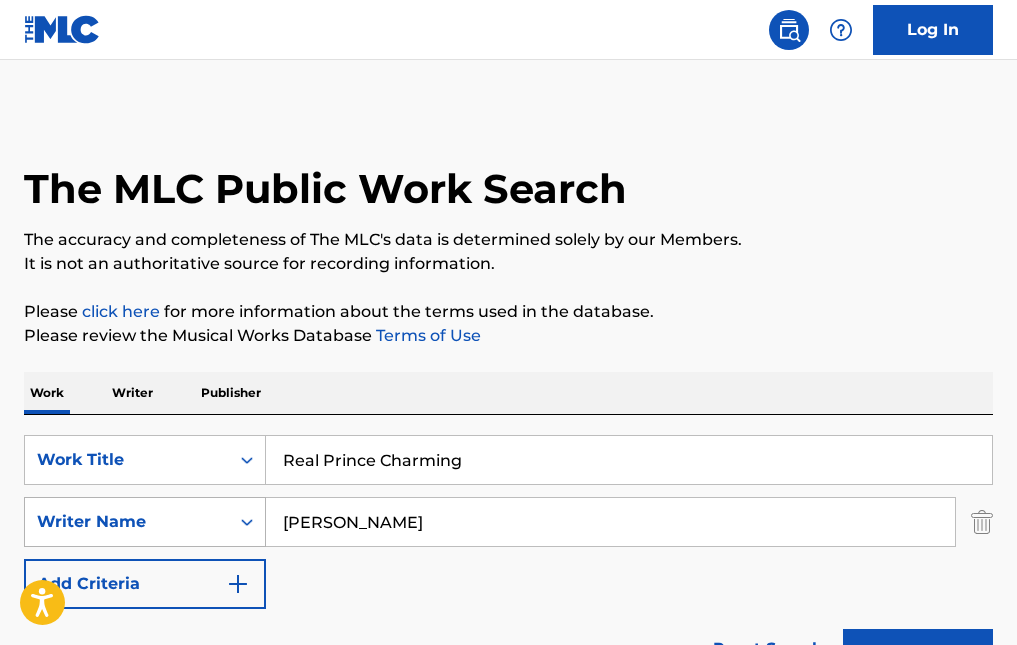 drag, startPoint x: 348, startPoint y: 532, endPoint x: 259, endPoint y: 534, distance: 89.02247 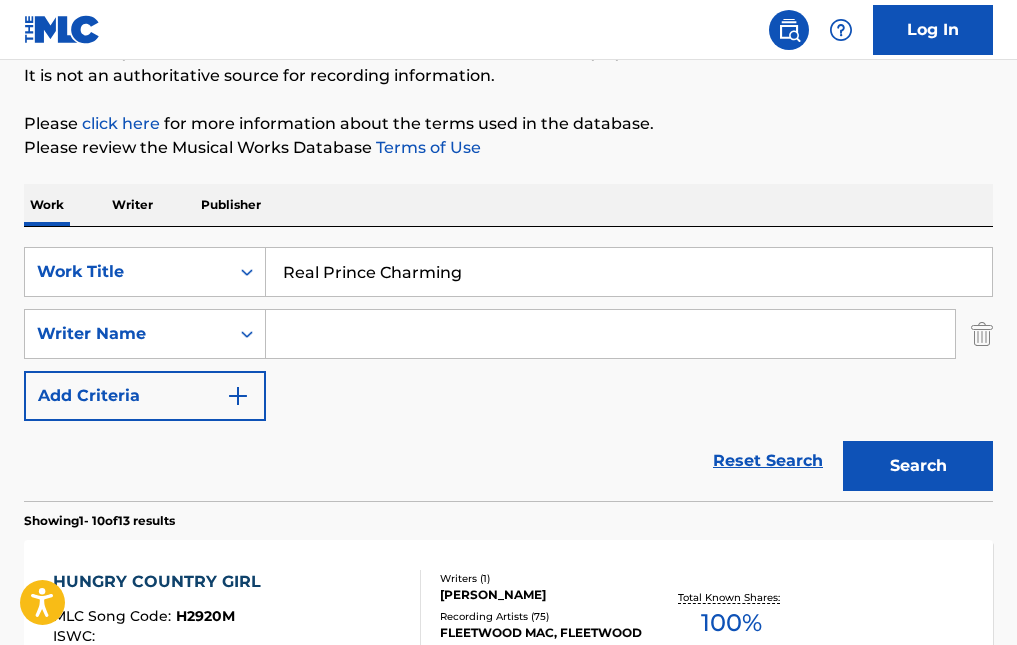 scroll, scrollTop: 200, scrollLeft: 0, axis: vertical 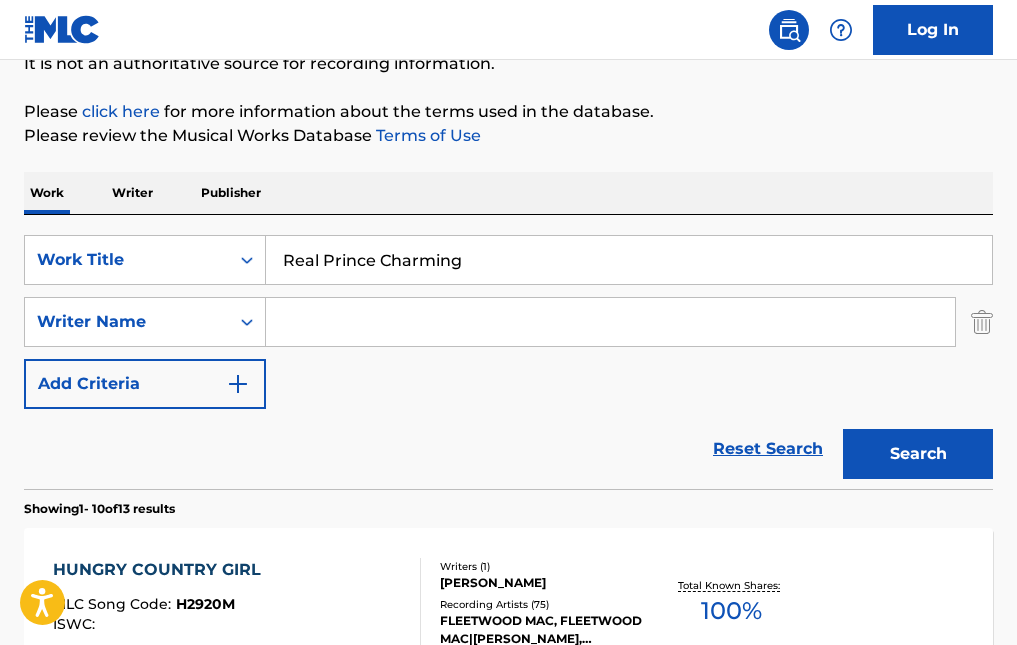 drag, startPoint x: 890, startPoint y: 454, endPoint x: 852, endPoint y: 449, distance: 38.327538 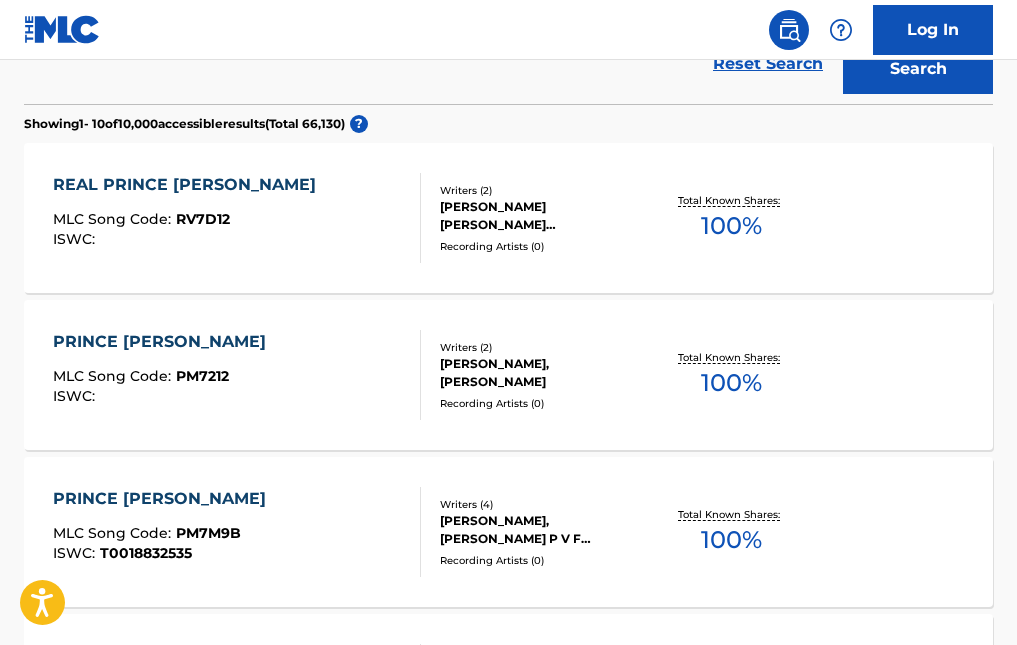 scroll, scrollTop: 65, scrollLeft: 0, axis: vertical 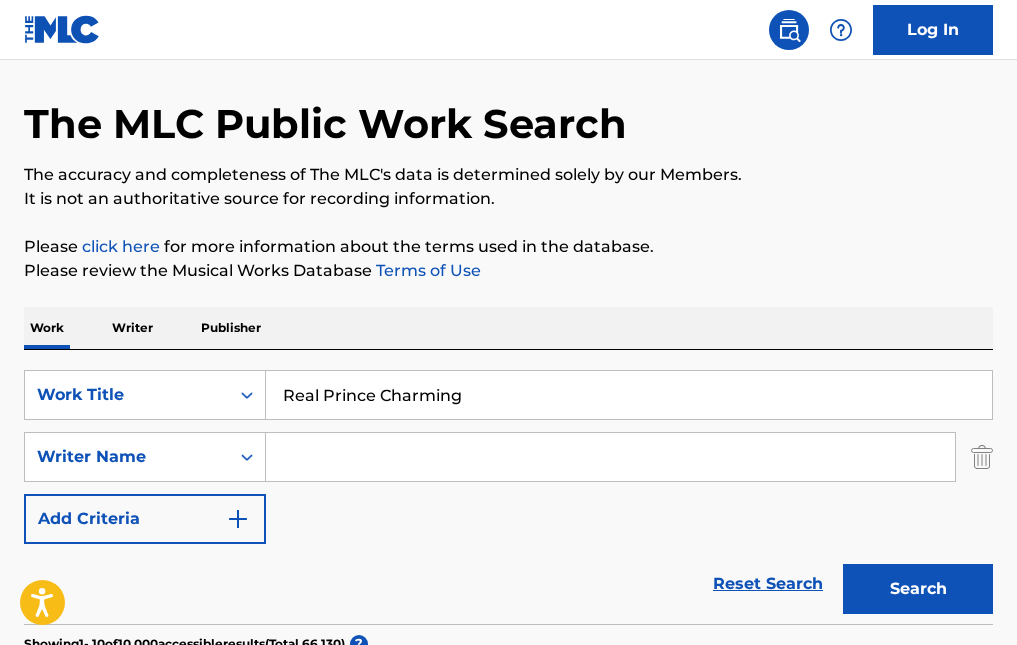 click at bounding box center (610, 457) 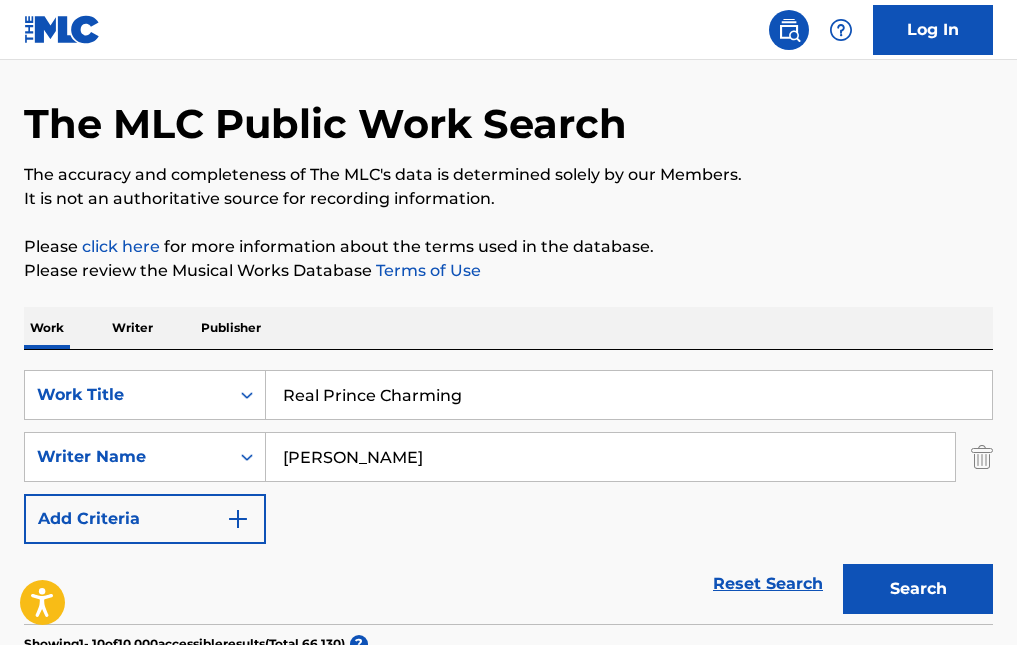 type on "[PERSON_NAME]" 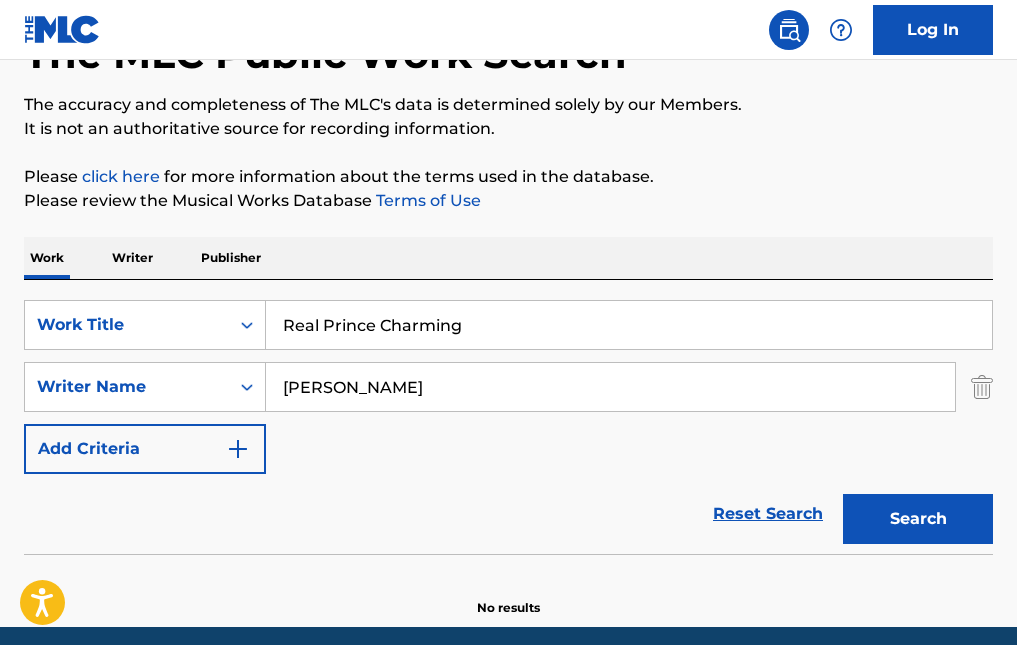 scroll, scrollTop: 223, scrollLeft: 0, axis: vertical 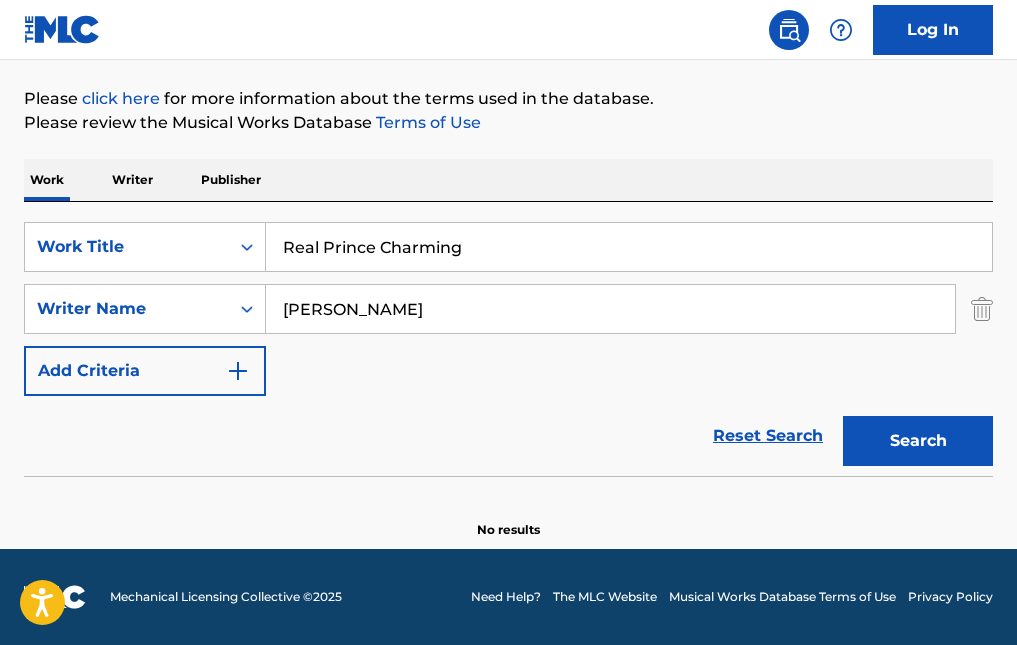 click on "Search" at bounding box center [918, 441] 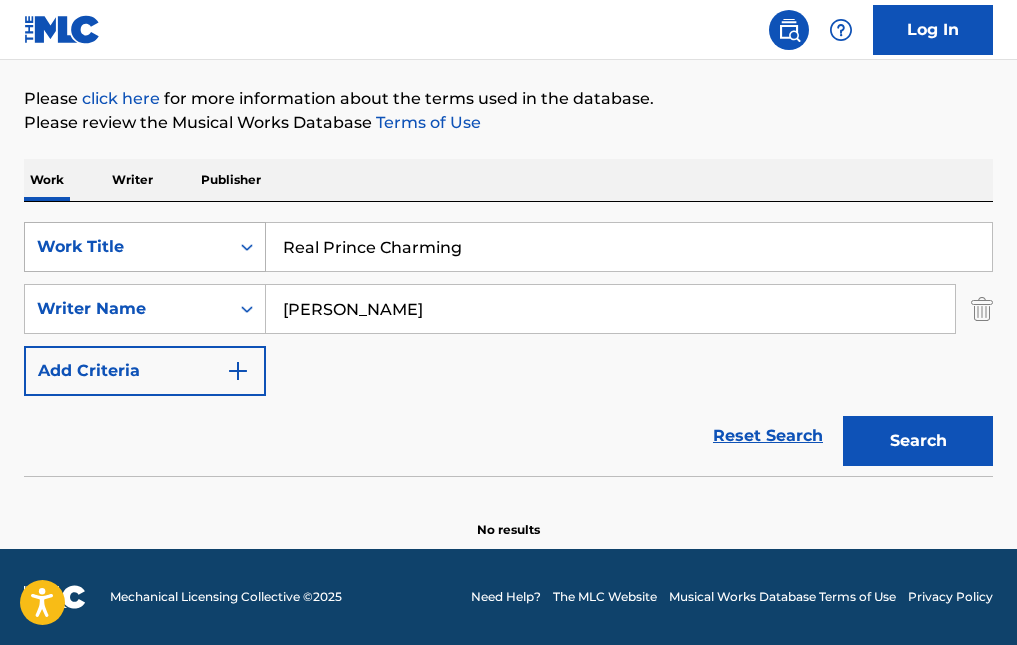 drag, startPoint x: 498, startPoint y: 251, endPoint x: 264, endPoint y: 252, distance: 234.00214 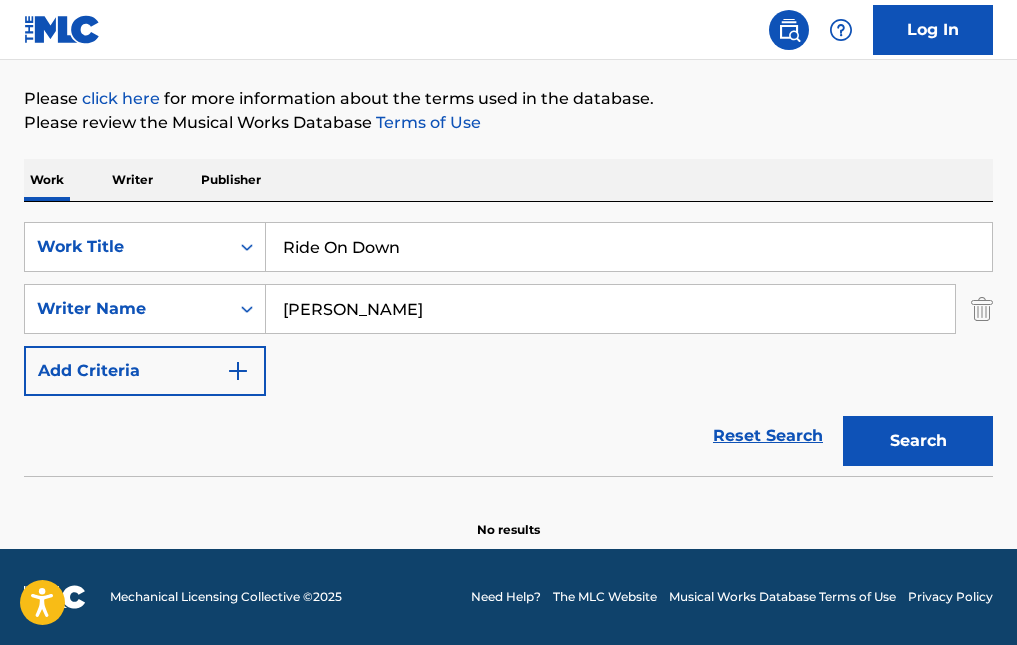 type on "Ride On Down" 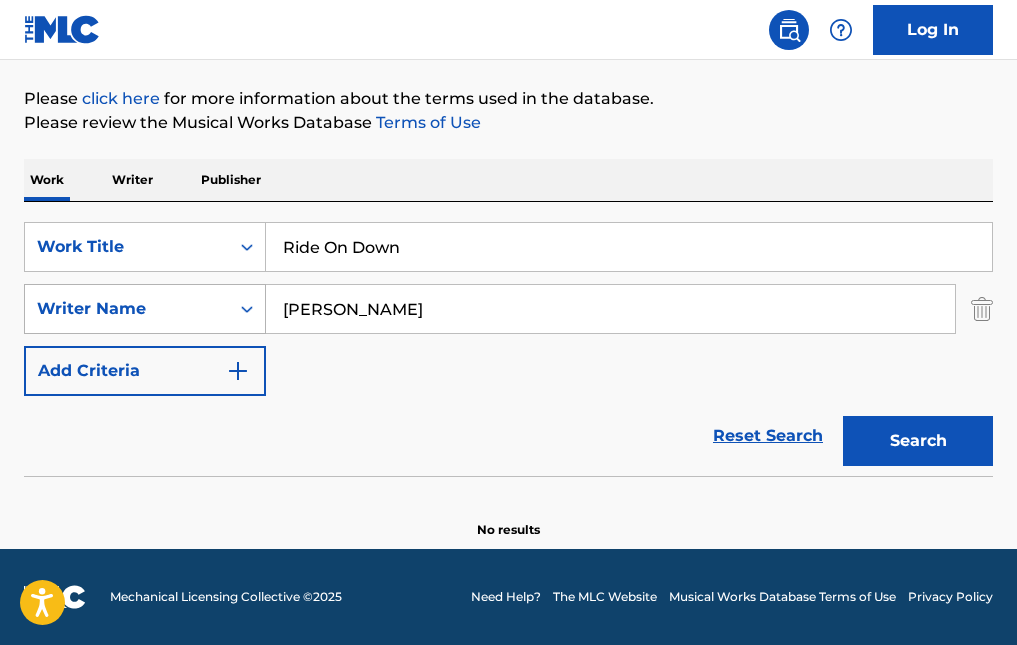 drag, startPoint x: 355, startPoint y: 312, endPoint x: 209, endPoint y: 312, distance: 146 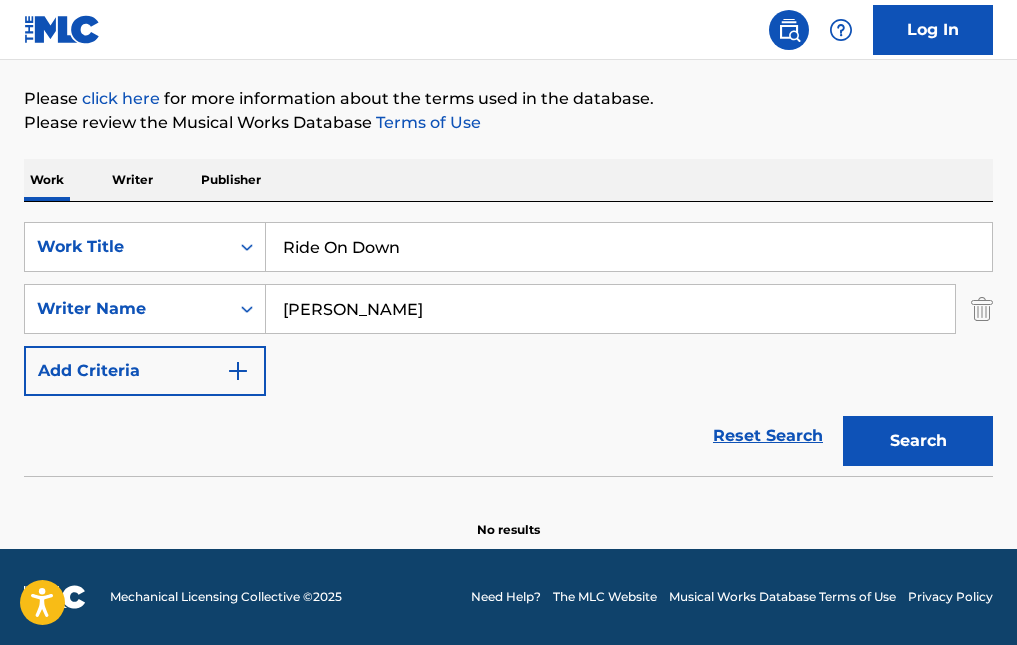 type on "[PERSON_NAME]" 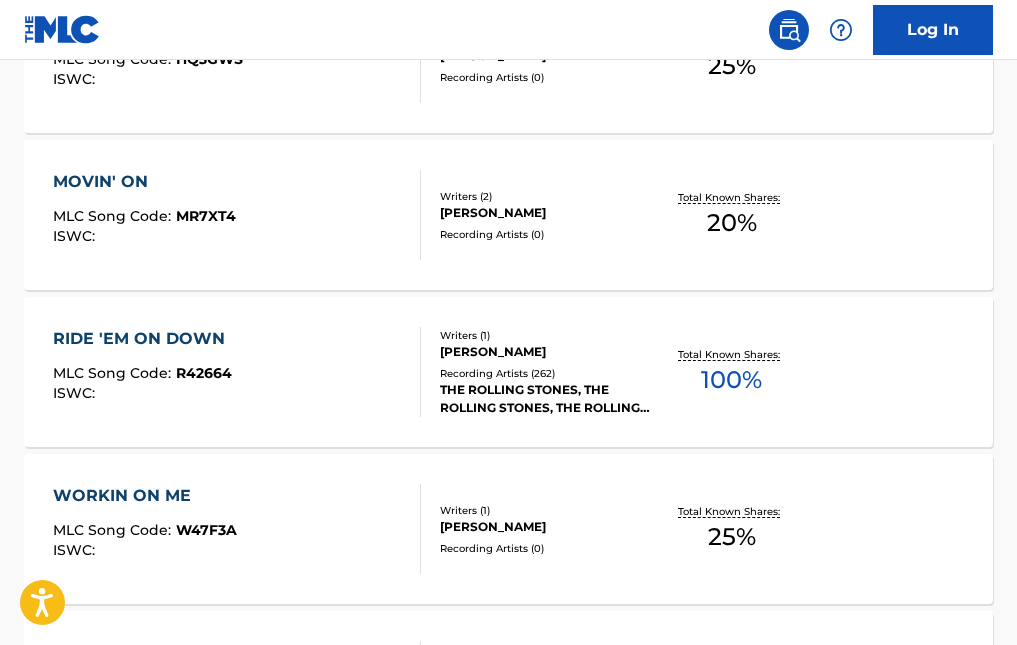 scroll, scrollTop: 923, scrollLeft: 0, axis: vertical 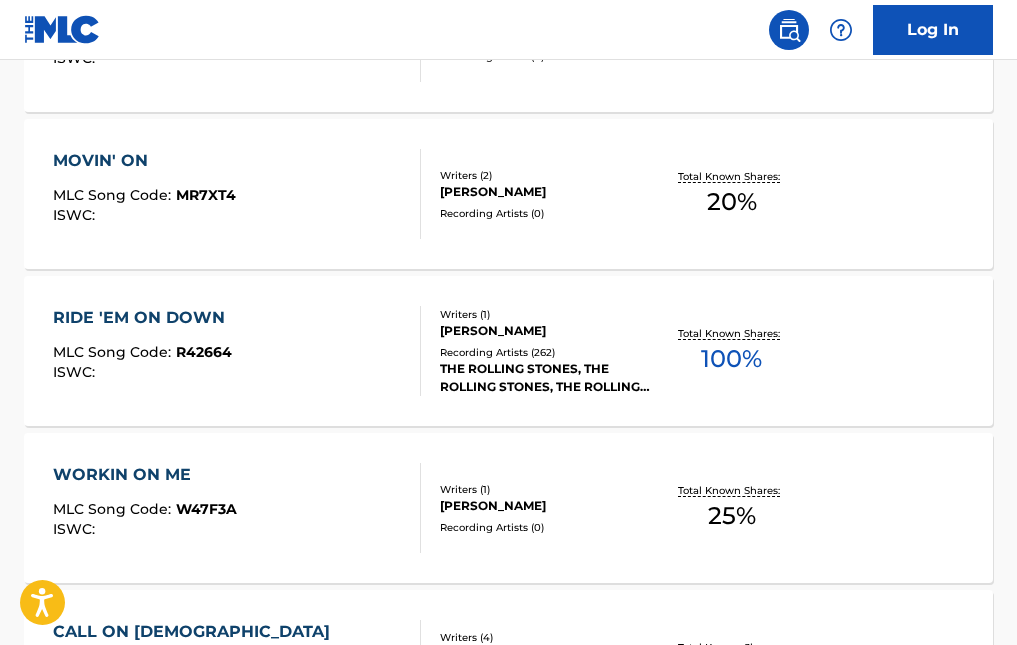 click on "RIDE 'EM ON DOWN MLC Song Code : R42664 ISWC :" at bounding box center (237, 351) 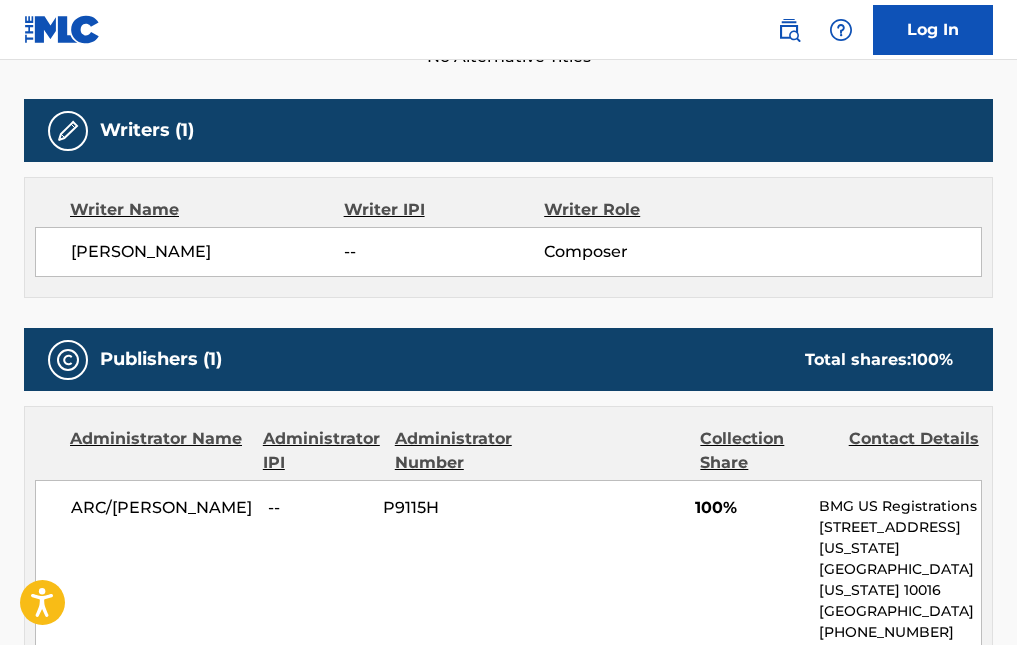 scroll, scrollTop: 700, scrollLeft: 0, axis: vertical 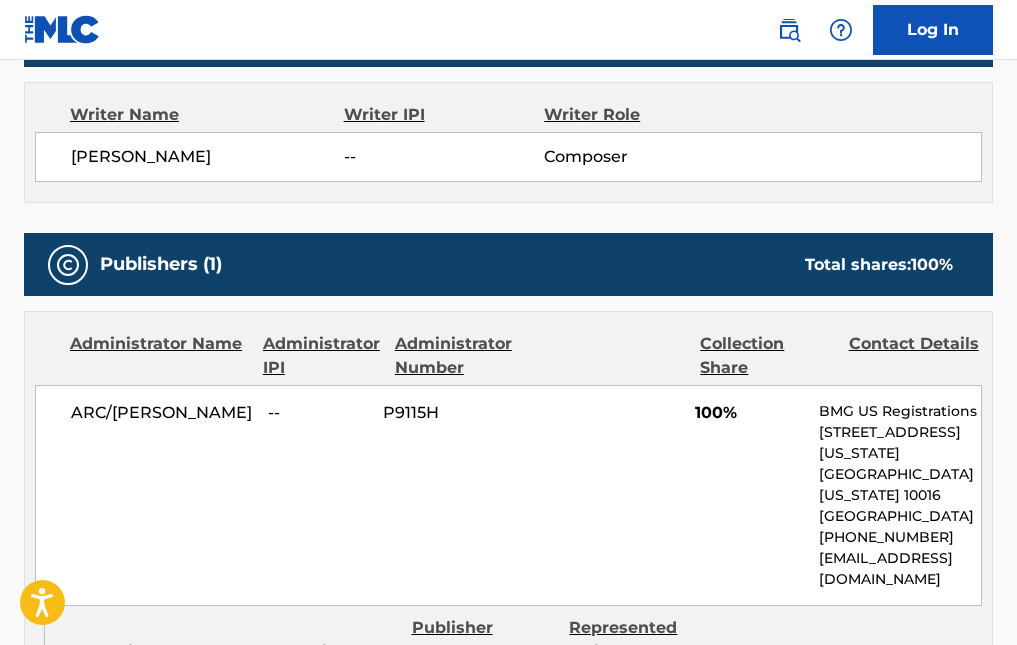 click on "--" at bounding box center [444, 157] 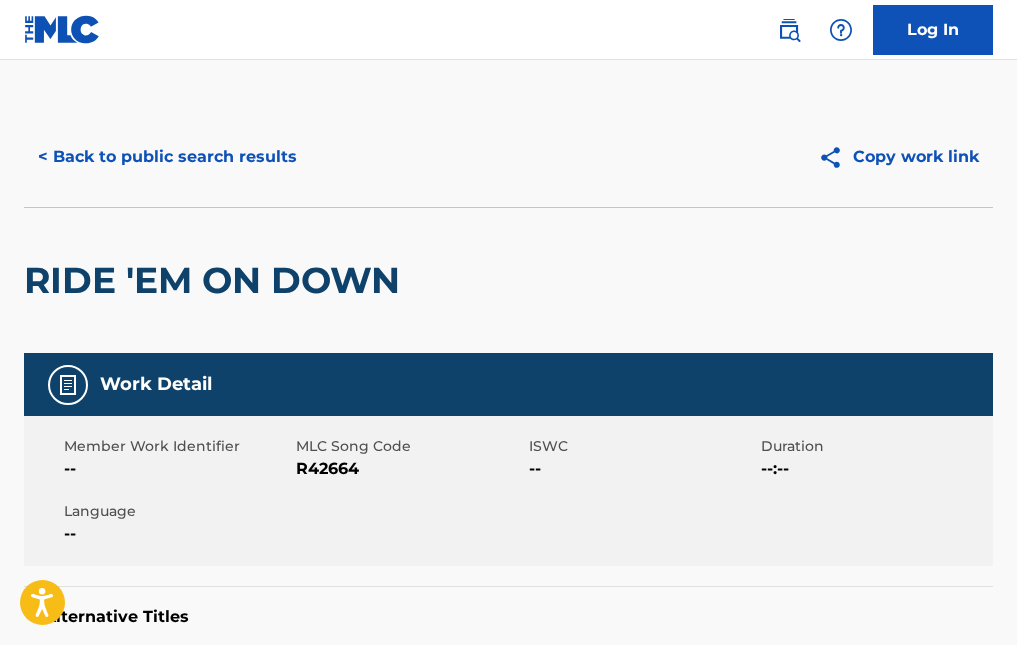 scroll, scrollTop: 0, scrollLeft: 0, axis: both 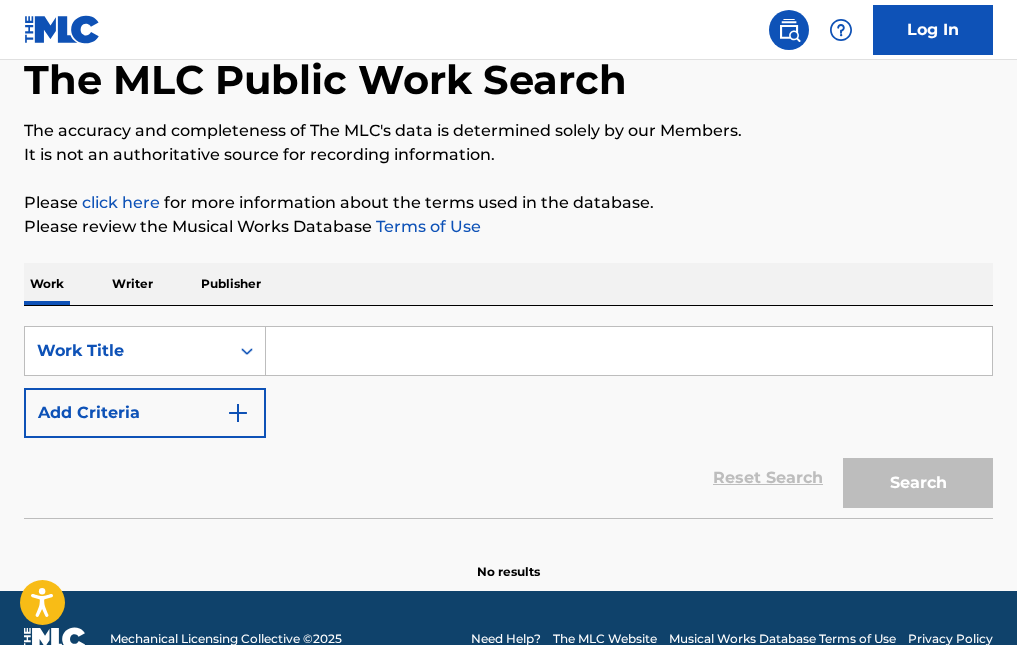 click at bounding box center (629, 351) 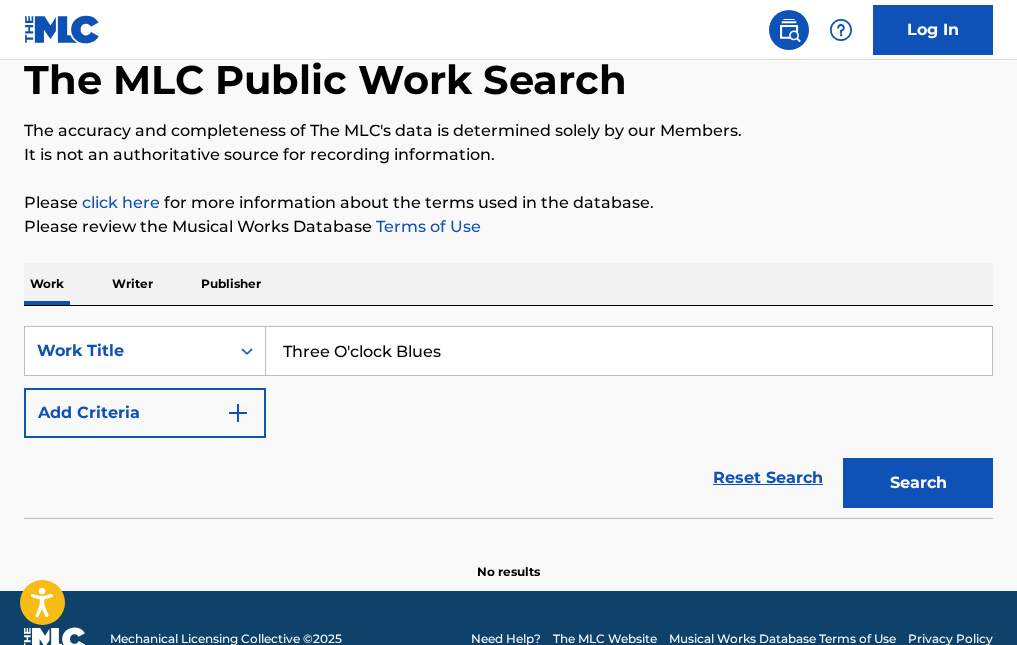 type on "Three O'clock Blues" 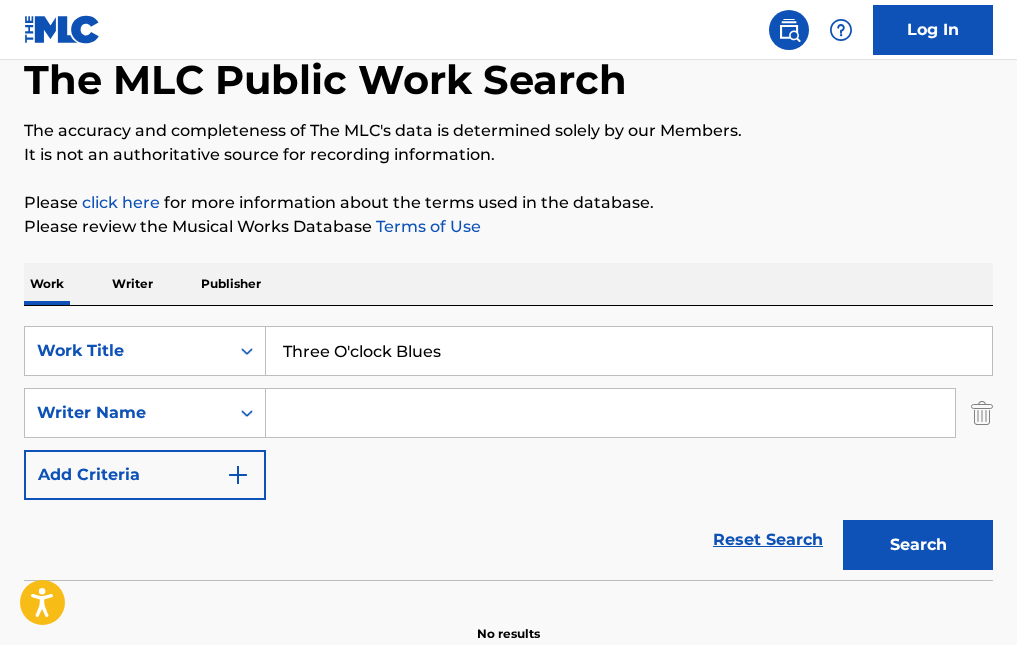 click at bounding box center [610, 413] 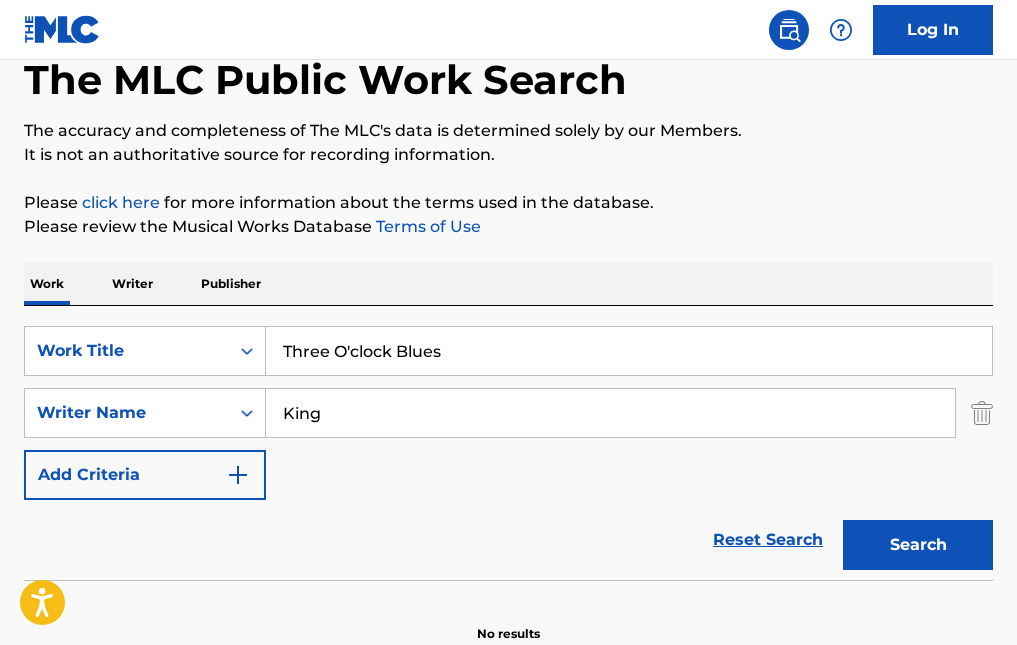 type on "King" 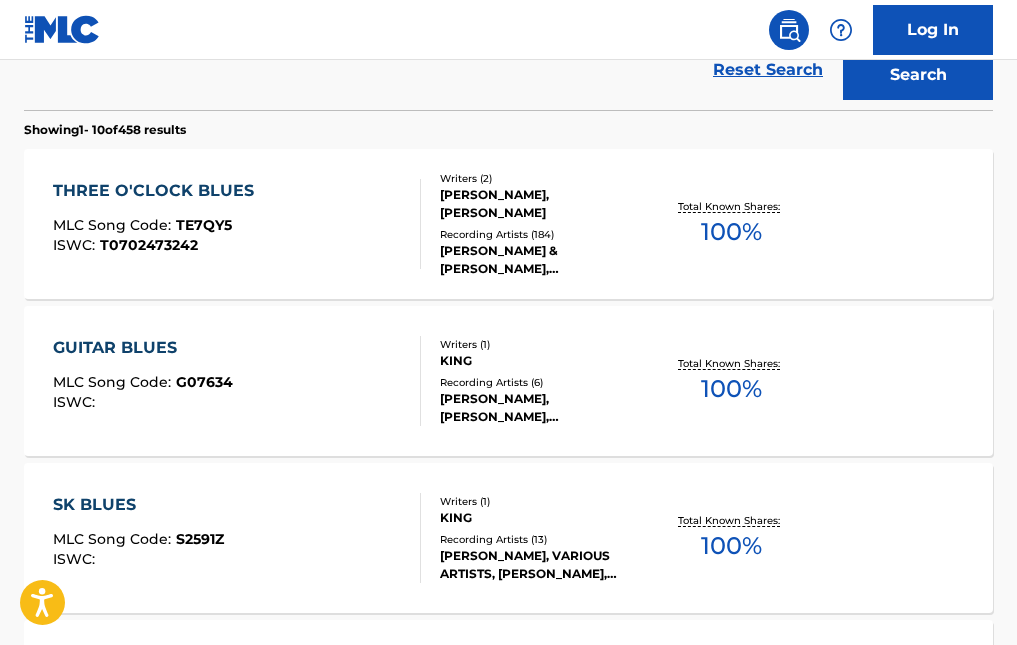 scroll, scrollTop: 609, scrollLeft: 0, axis: vertical 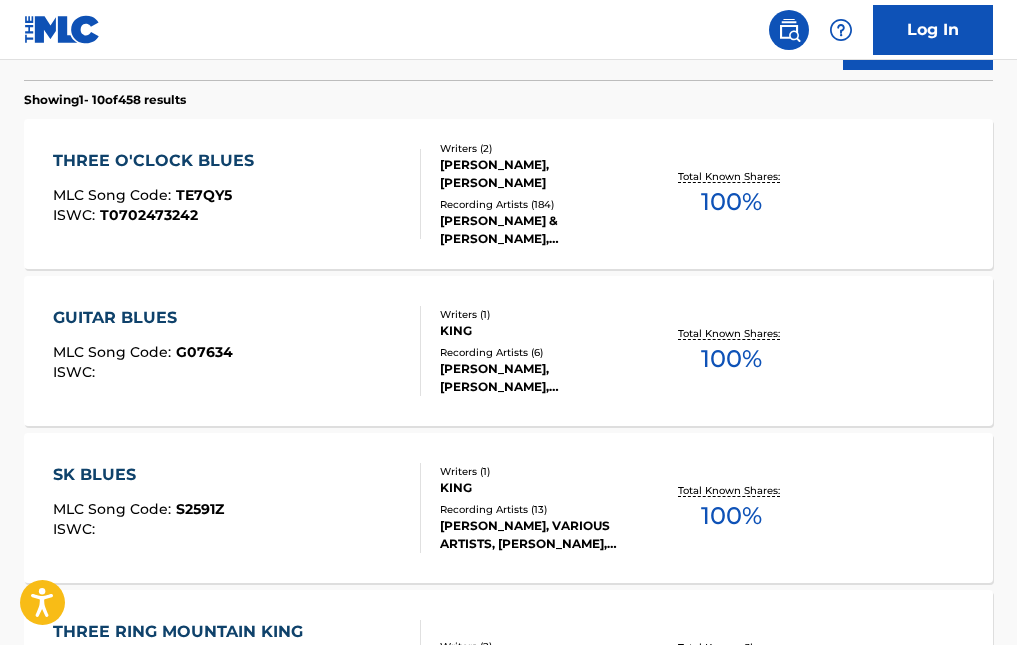 click on "THREE O'CLOCK BLUES MLC Song Code : TE7QY5 ISWC : T0702473242" at bounding box center [237, 194] 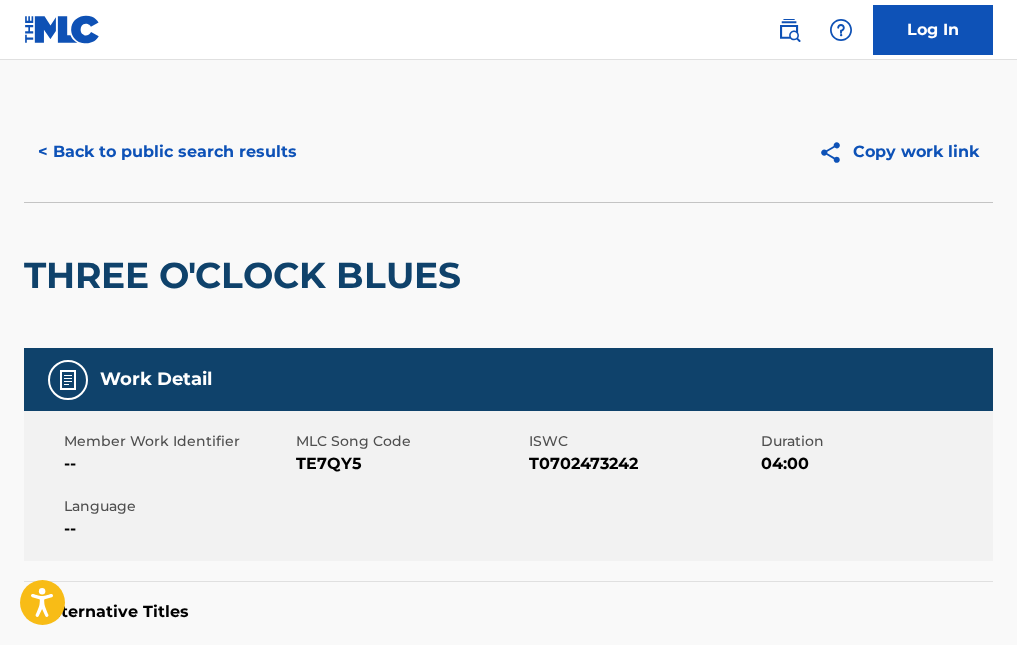 scroll, scrollTop: 0, scrollLeft: 0, axis: both 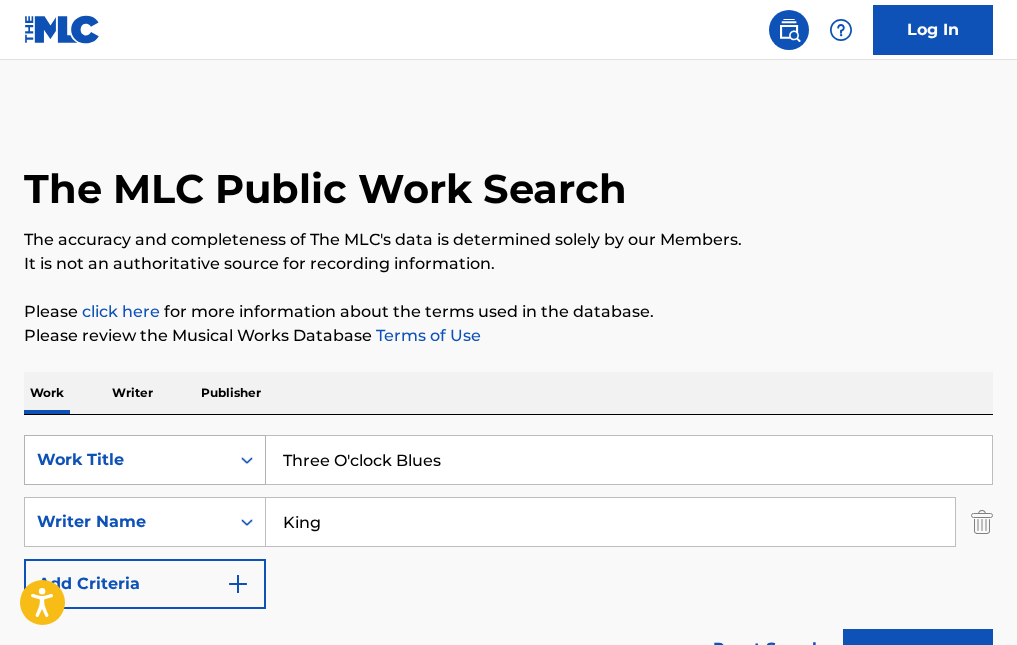 drag, startPoint x: 468, startPoint y: 462, endPoint x: 264, endPoint y: 477, distance: 204.55072 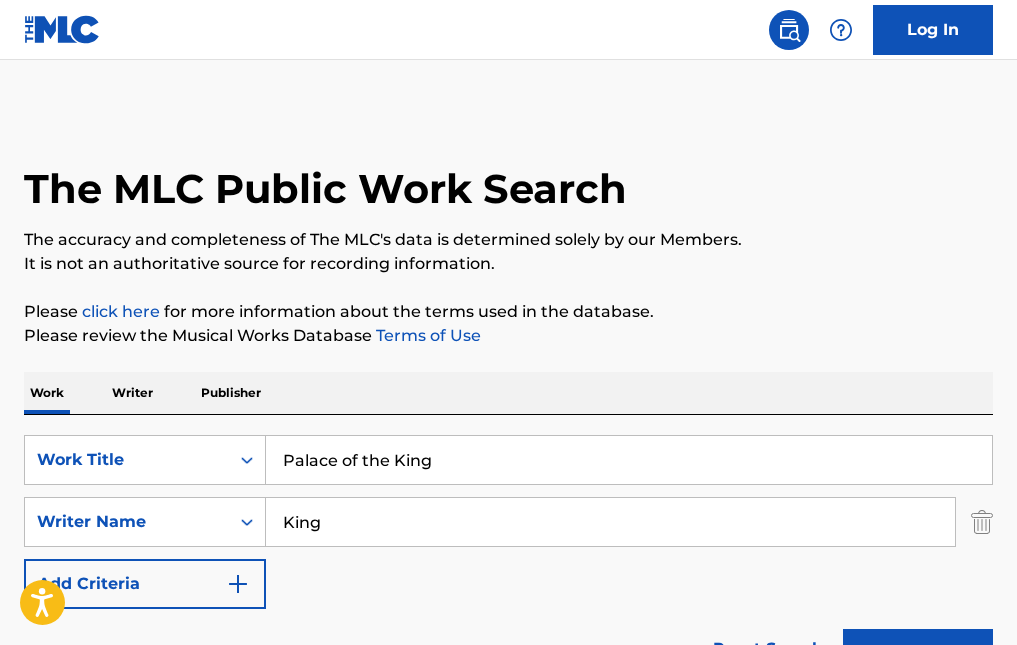 type on "Palace of the King" 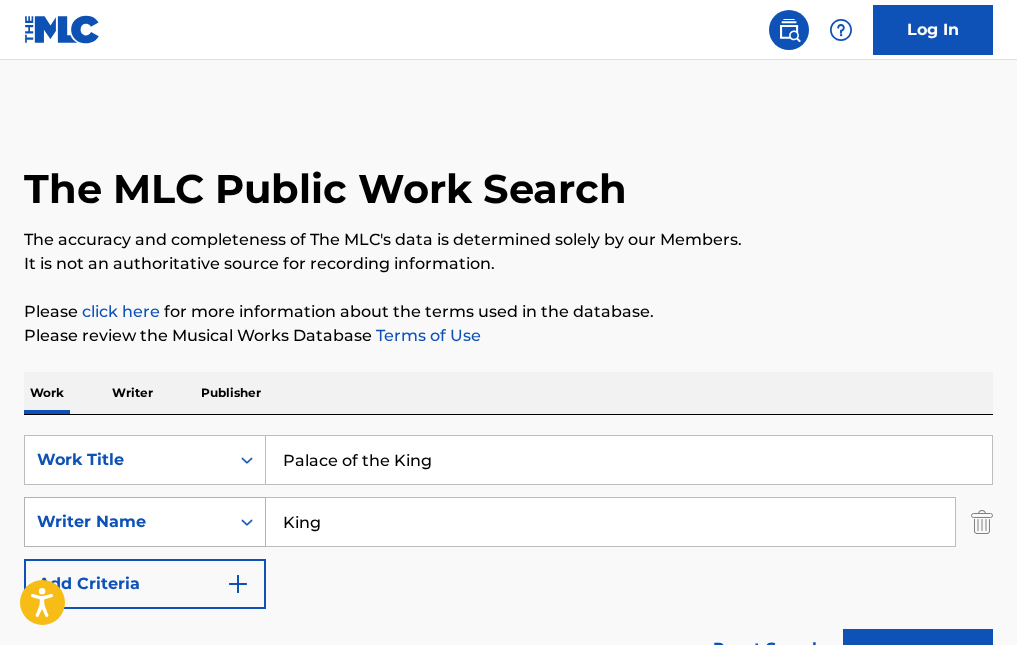 drag, startPoint x: 341, startPoint y: 533, endPoint x: 246, endPoint y: 537, distance: 95.084175 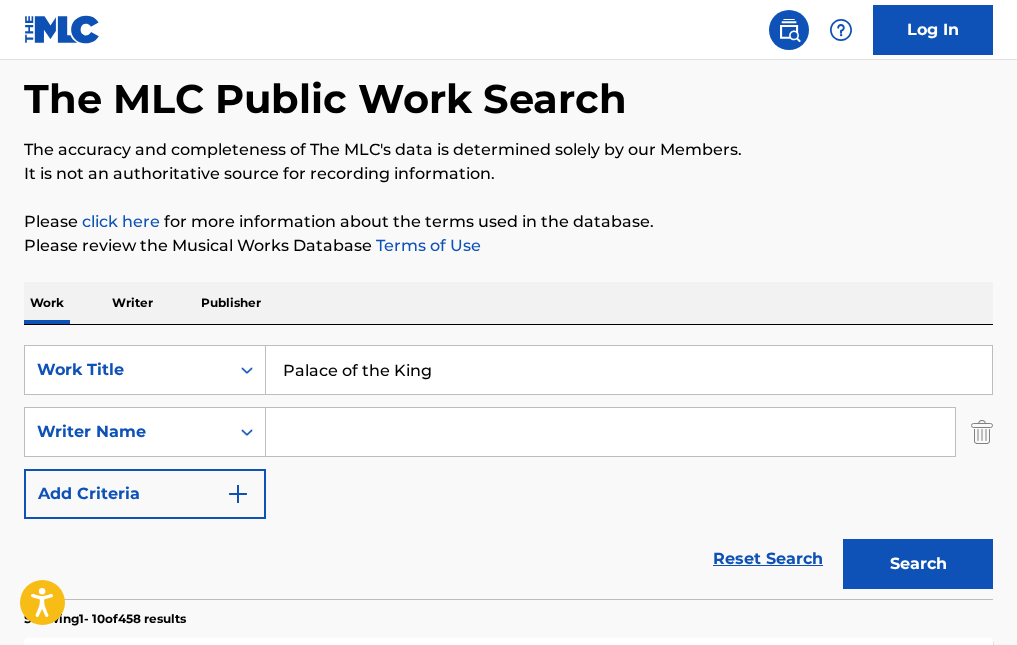 scroll, scrollTop: 200, scrollLeft: 0, axis: vertical 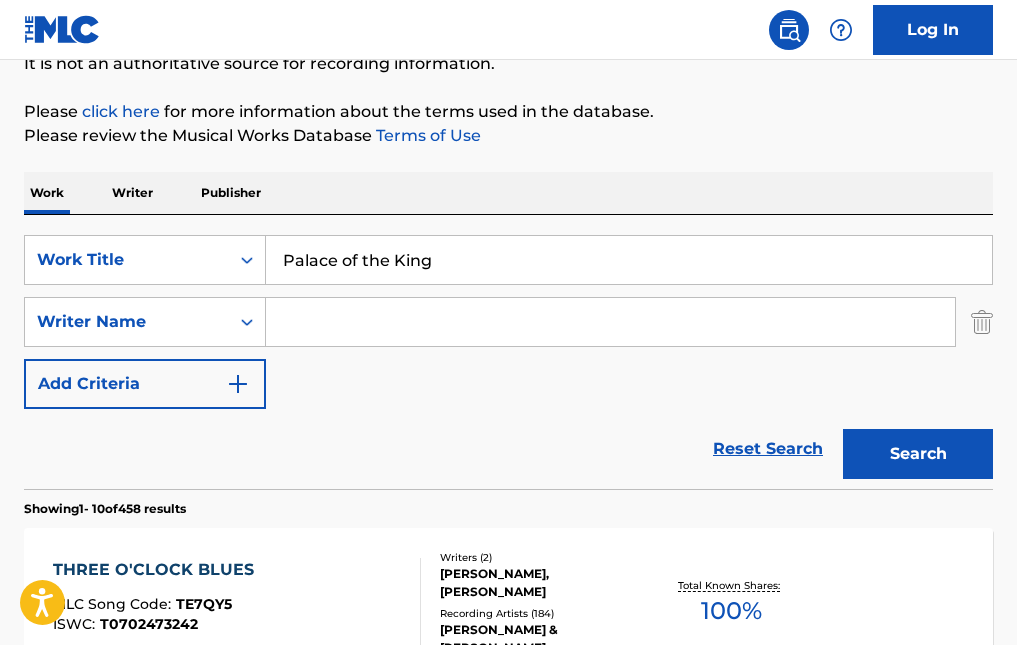 type 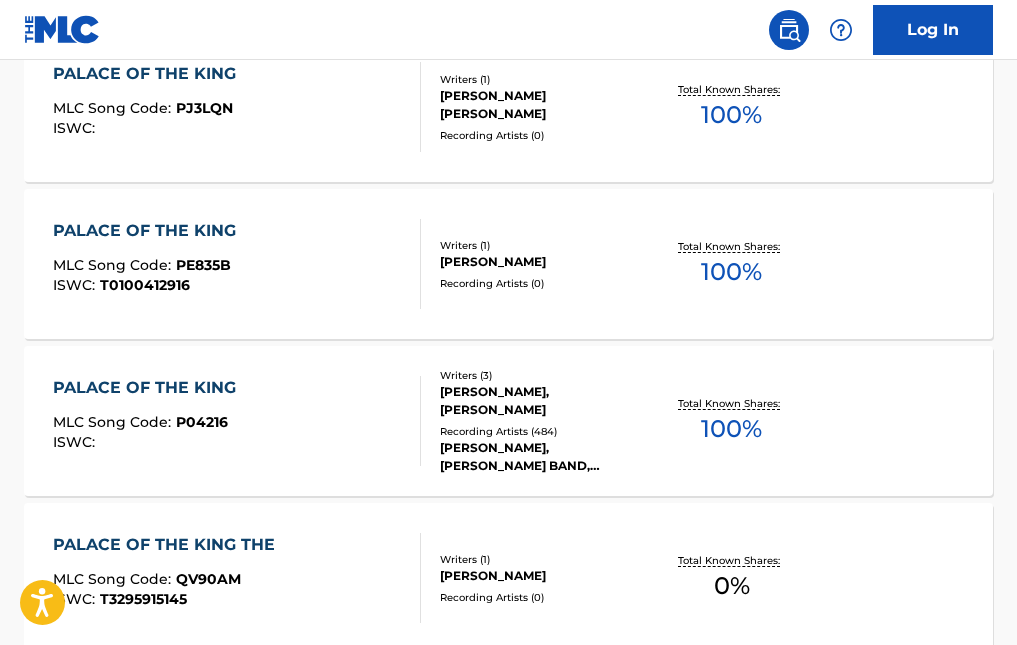 scroll, scrollTop: 1200, scrollLeft: 0, axis: vertical 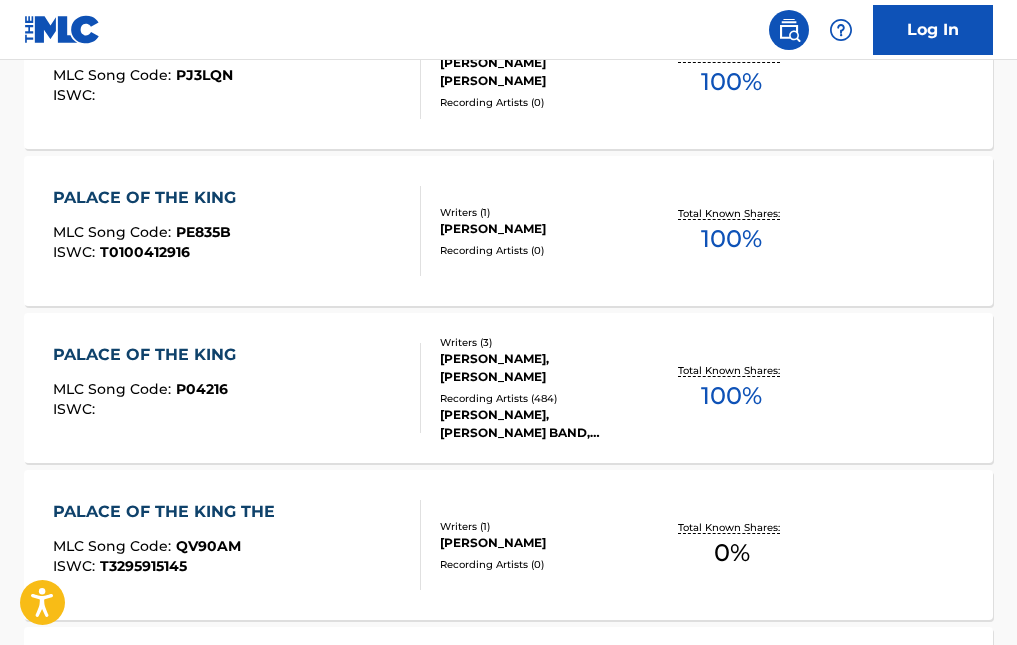click on "[PERSON_NAME], [PERSON_NAME]" at bounding box center (545, 368) 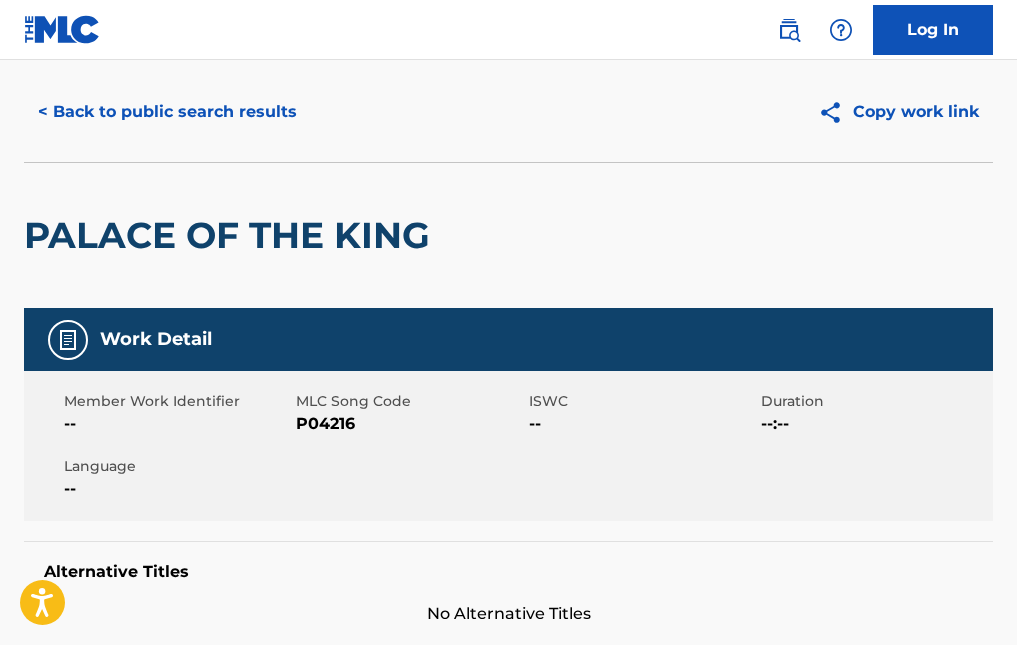 scroll, scrollTop: 0, scrollLeft: 0, axis: both 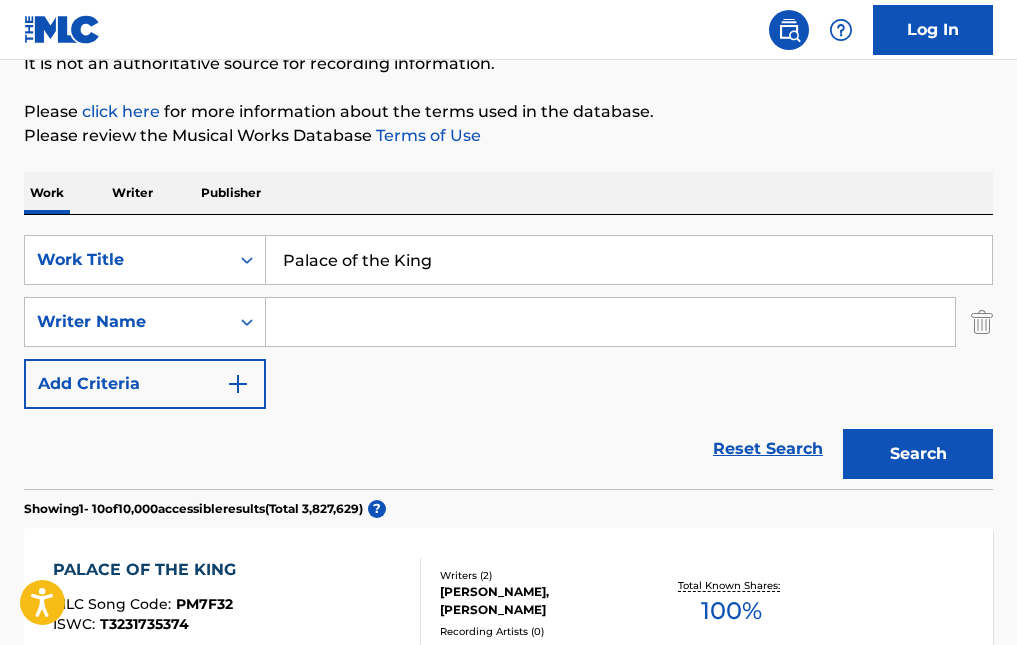 drag, startPoint x: 437, startPoint y: 276, endPoint x: 278, endPoint y: 277, distance: 159.00314 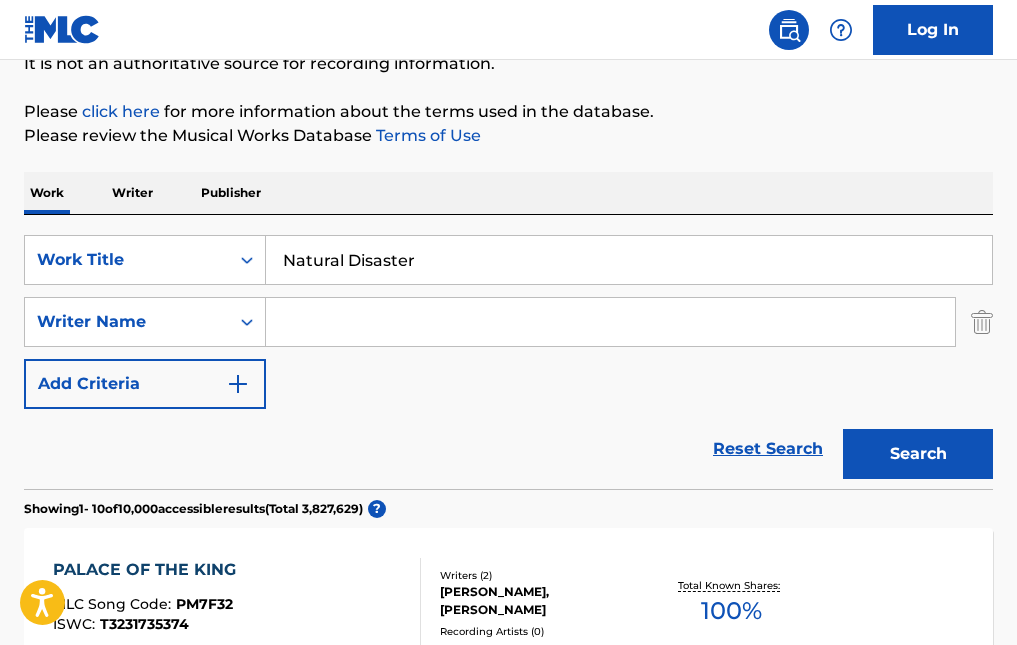 type on "Natural Disaster" 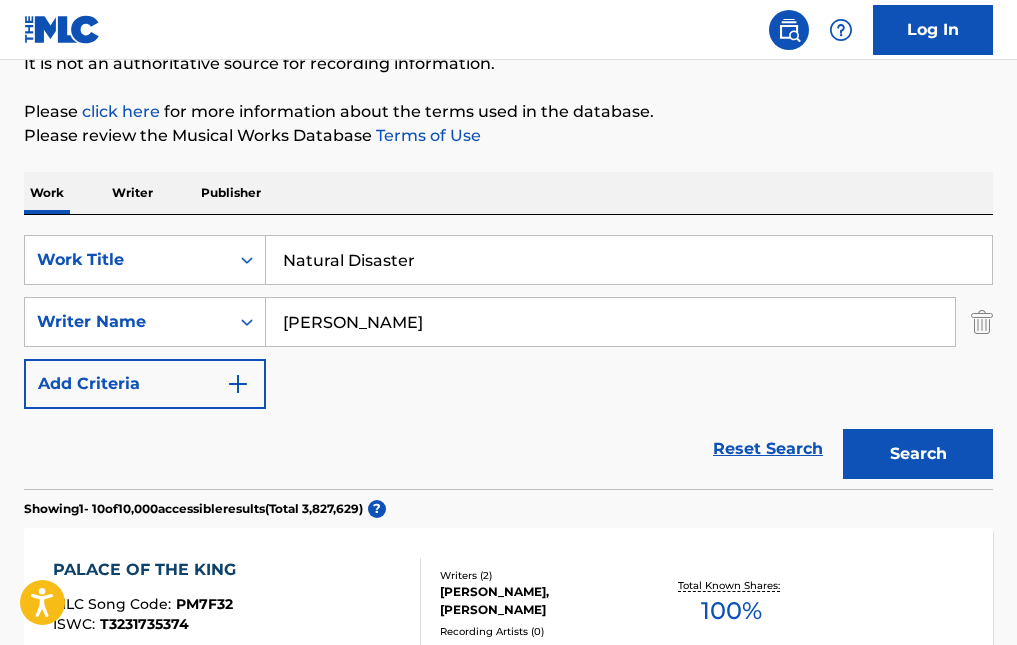 click on "Search" at bounding box center [918, 454] 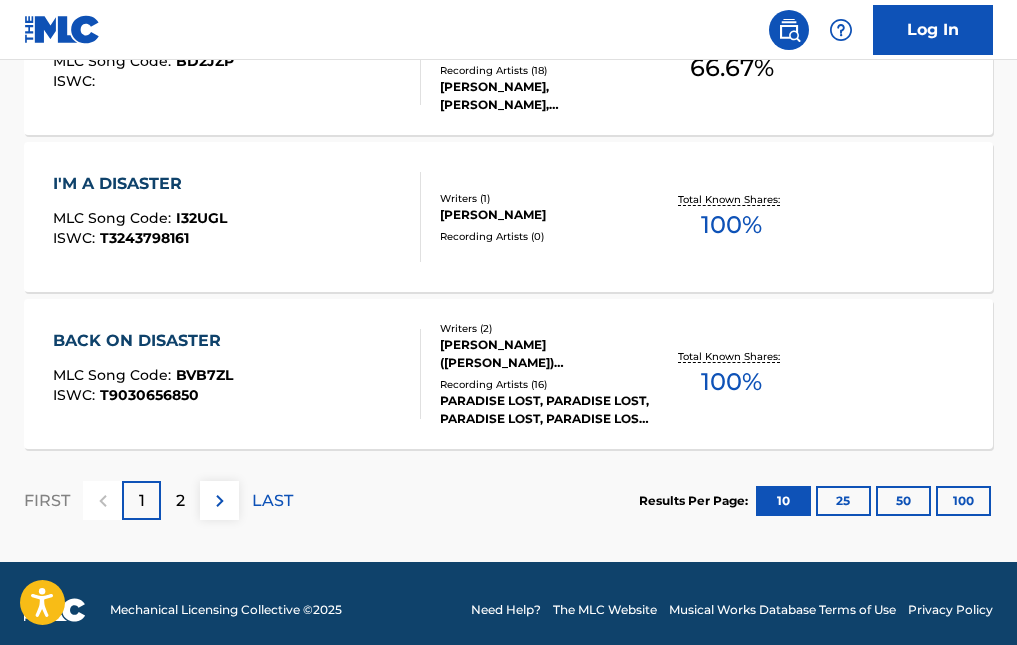scroll, scrollTop: 1865, scrollLeft: 0, axis: vertical 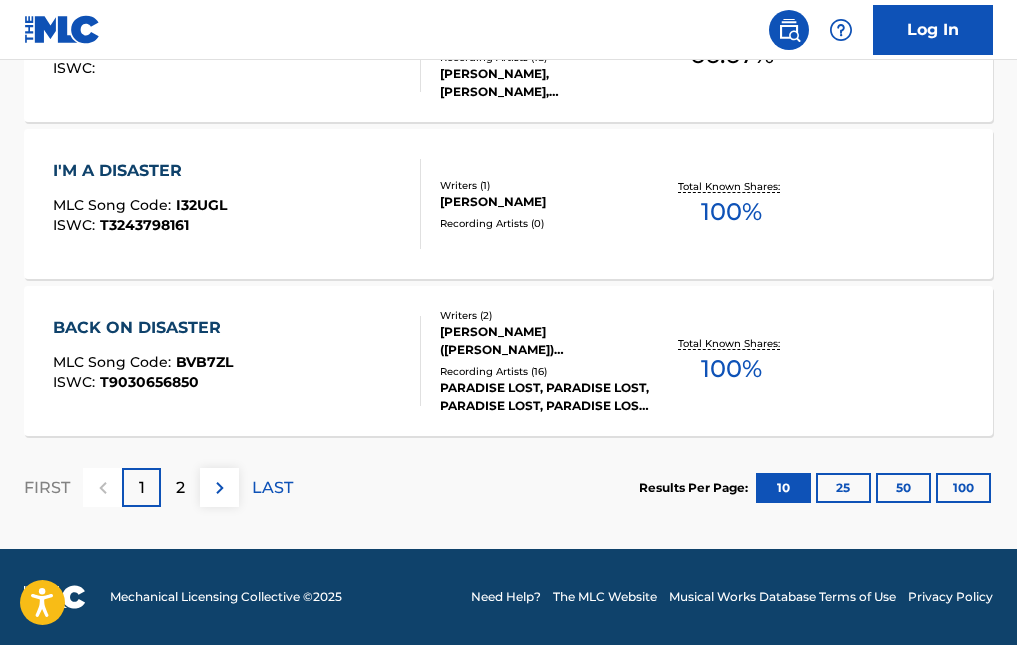 click on "2" at bounding box center [180, 488] 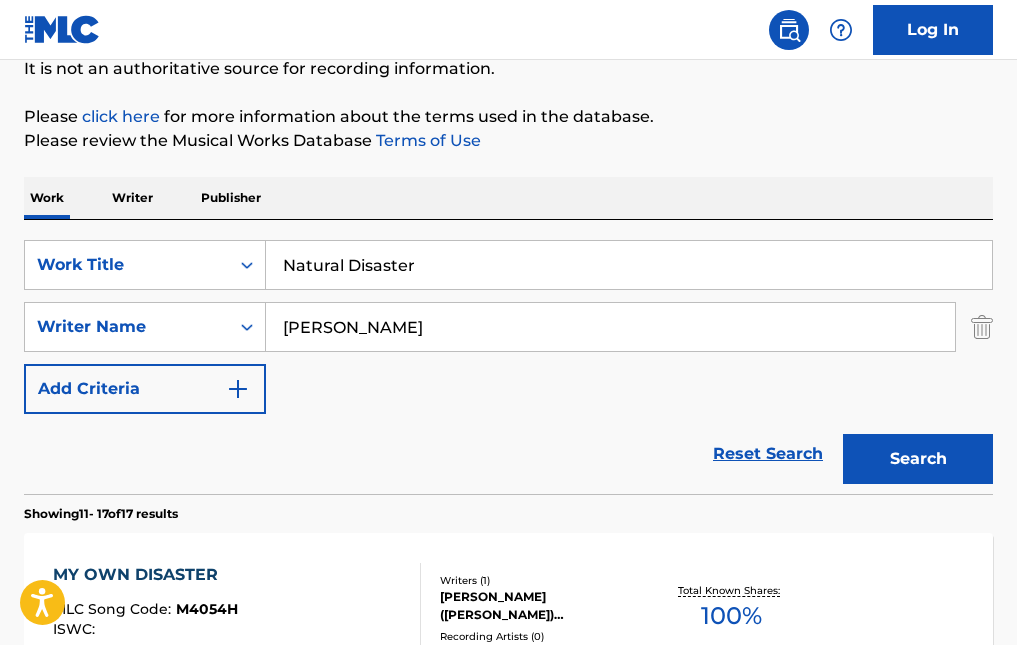 scroll, scrollTop: 194, scrollLeft: 0, axis: vertical 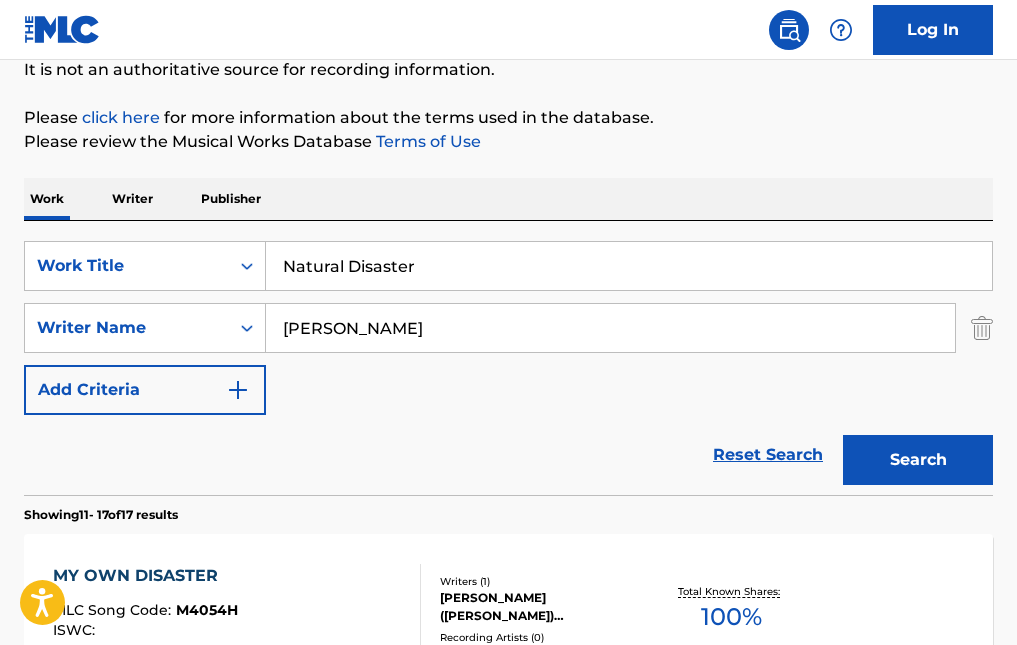 click on "[PERSON_NAME]" at bounding box center [610, 328] 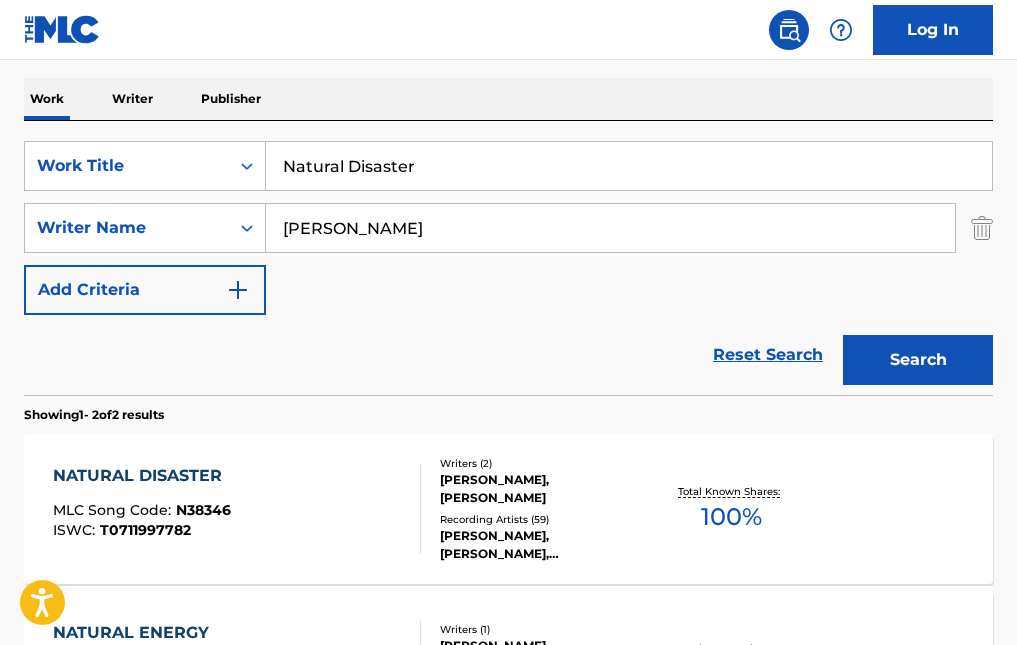 scroll, scrollTop: 394, scrollLeft: 0, axis: vertical 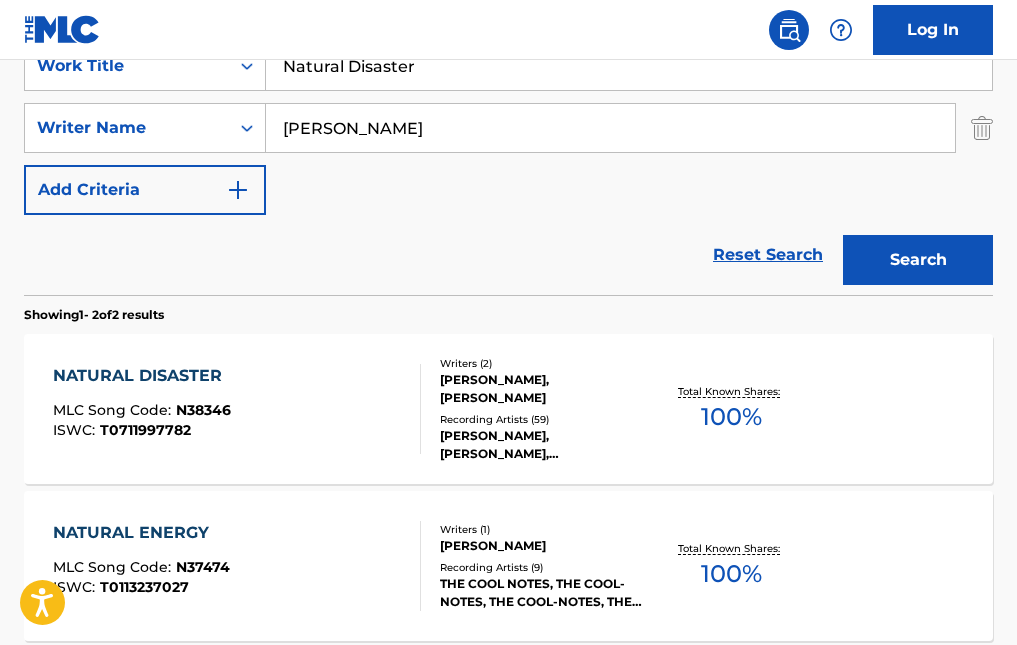 click on "NATURAL DISASTER MLC Song Code : N38346 ISWC : T0711997782" at bounding box center (237, 409) 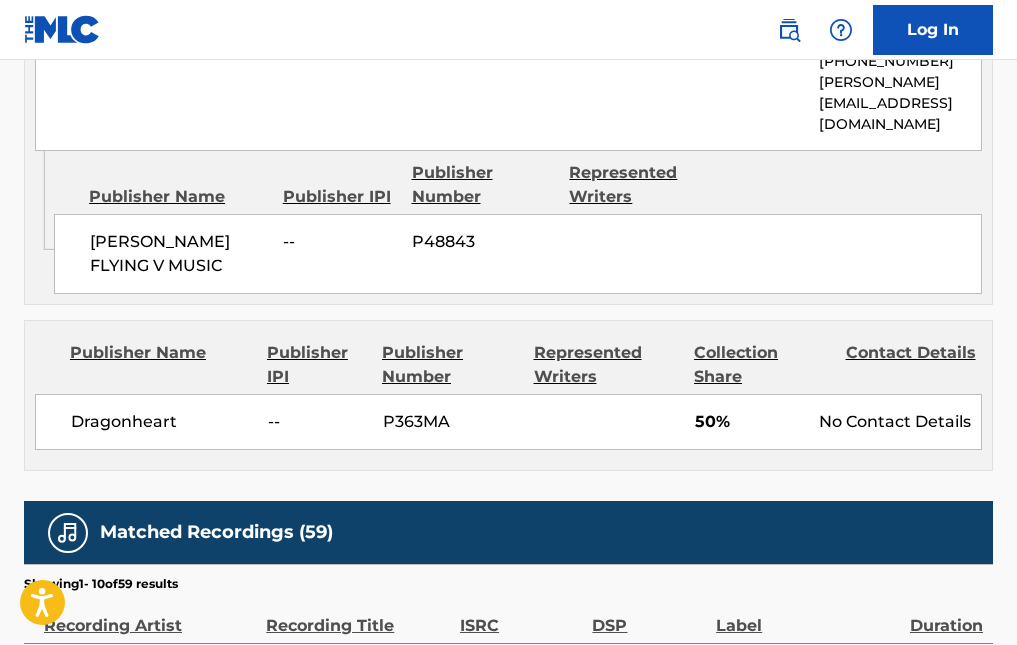scroll, scrollTop: 1100, scrollLeft: 0, axis: vertical 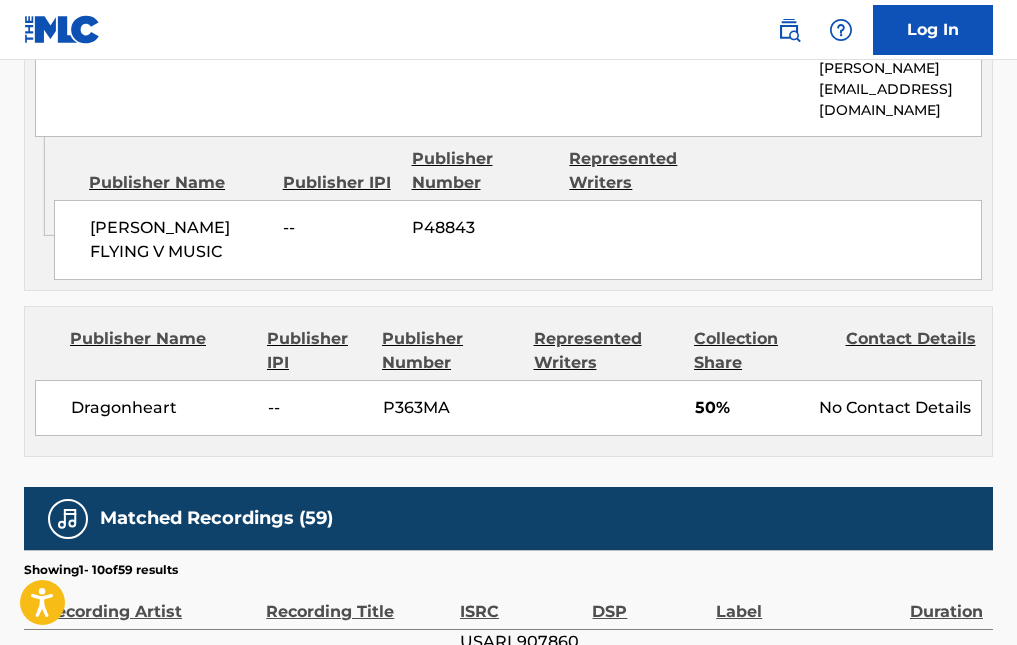 click on "Dragonheart" at bounding box center [162, 408] 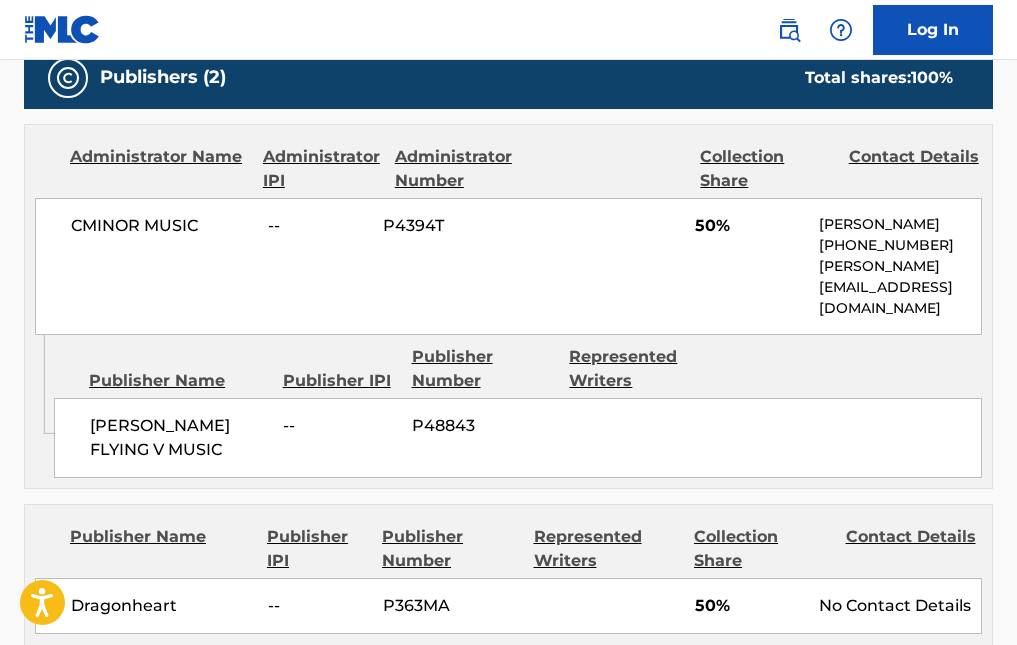 scroll, scrollTop: 900, scrollLeft: 0, axis: vertical 